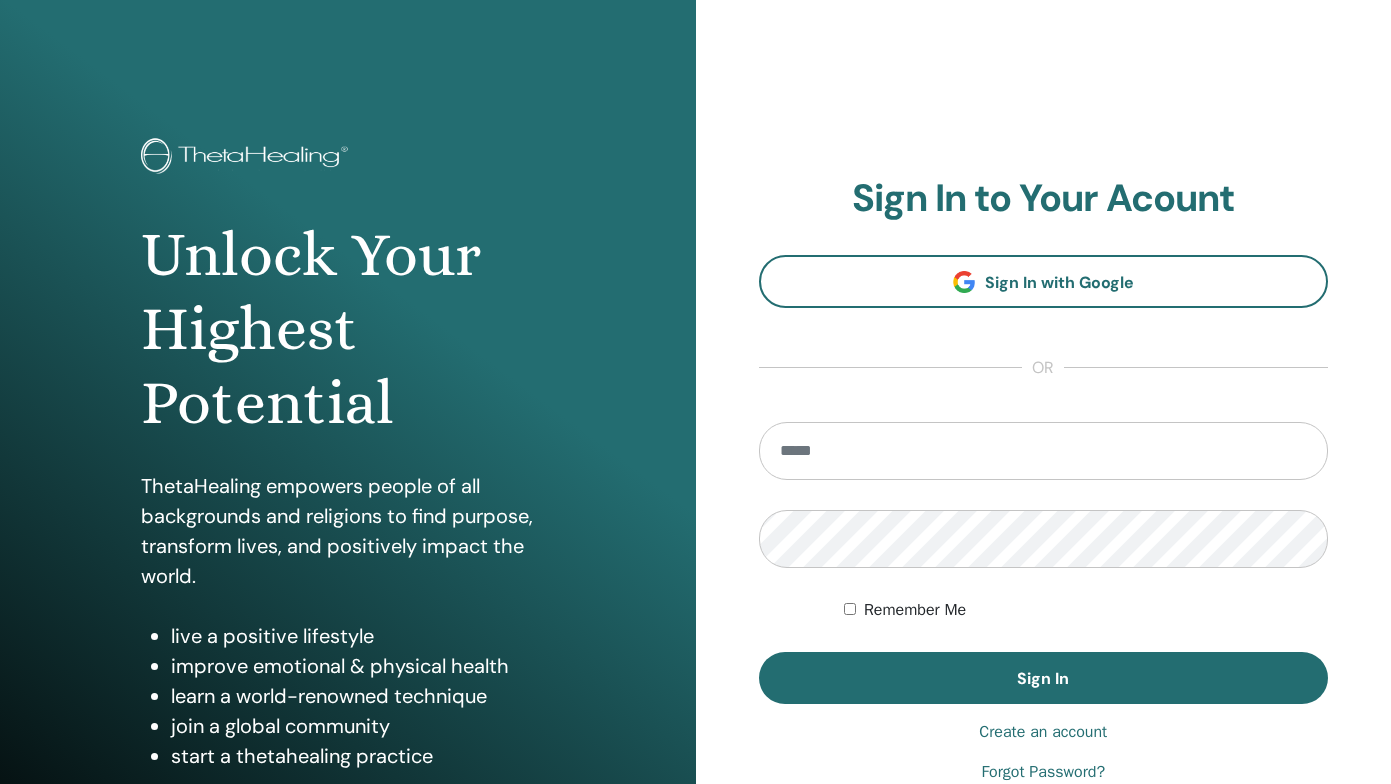 scroll, scrollTop: 0, scrollLeft: 0, axis: both 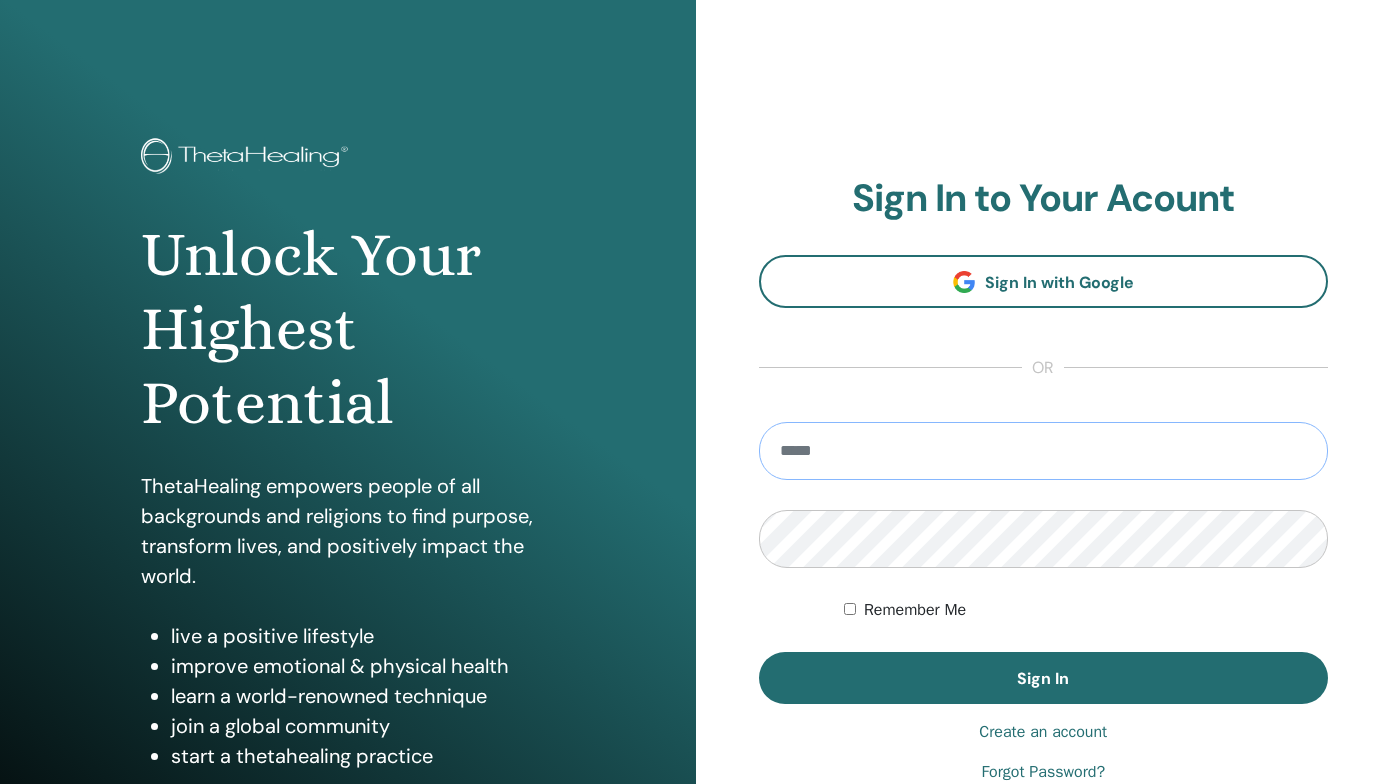 type on "**********" 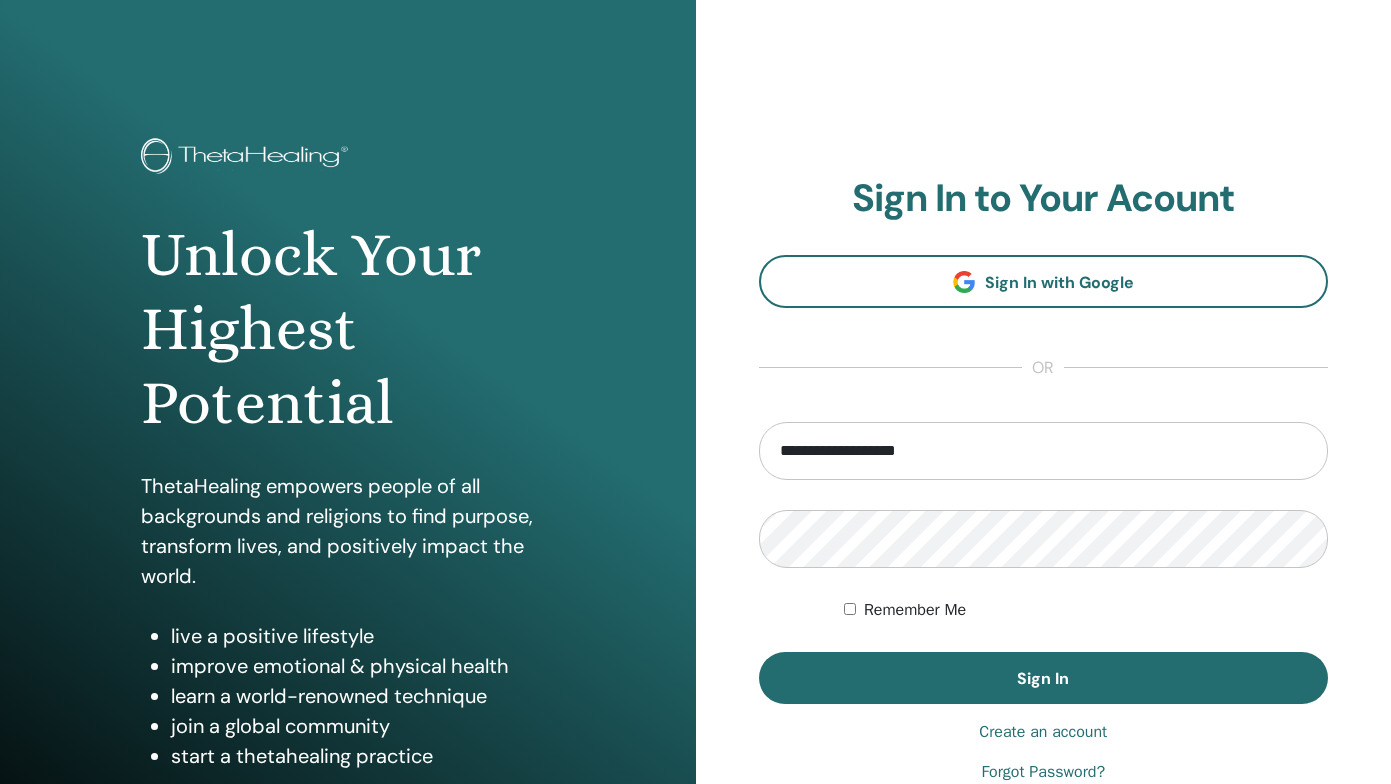 click on "**********" at bounding box center [1044, 563] 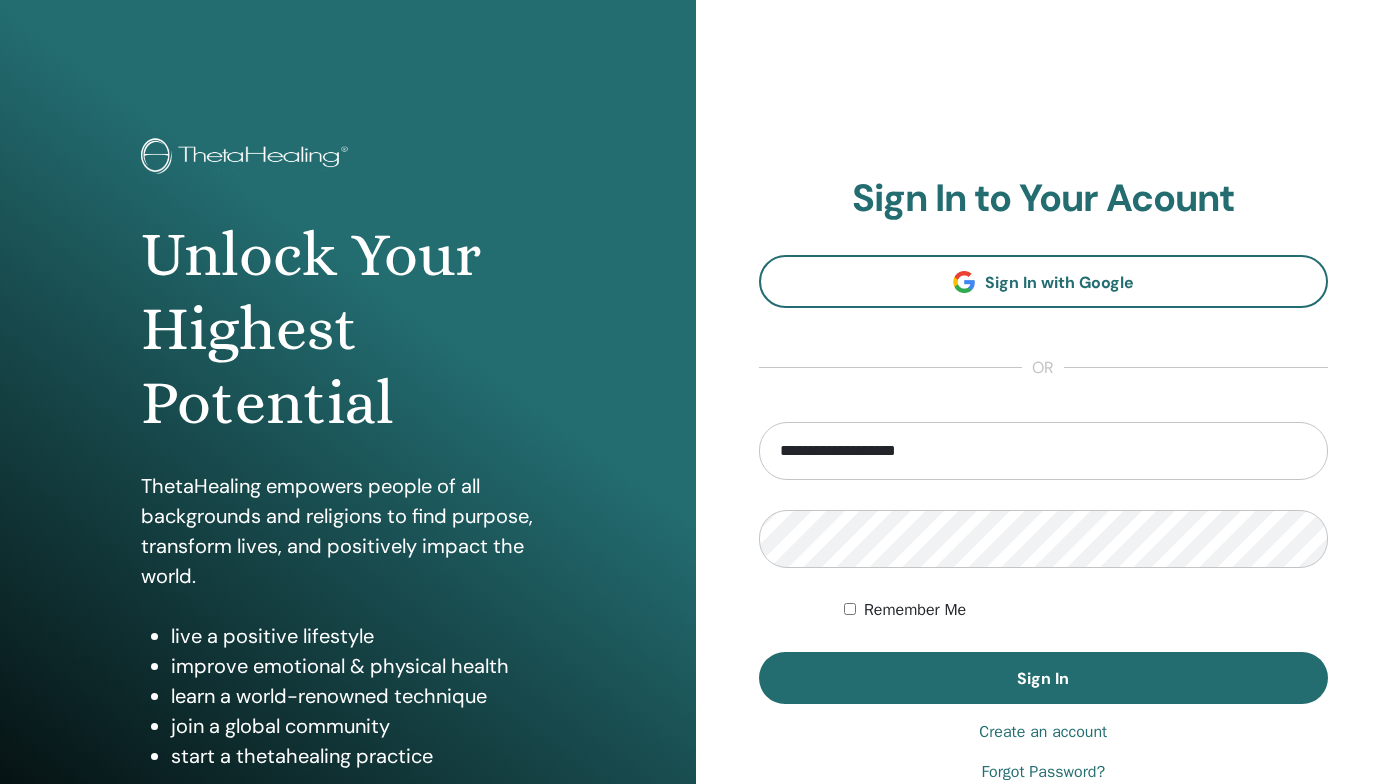 click on "**********" at bounding box center (1044, 563) 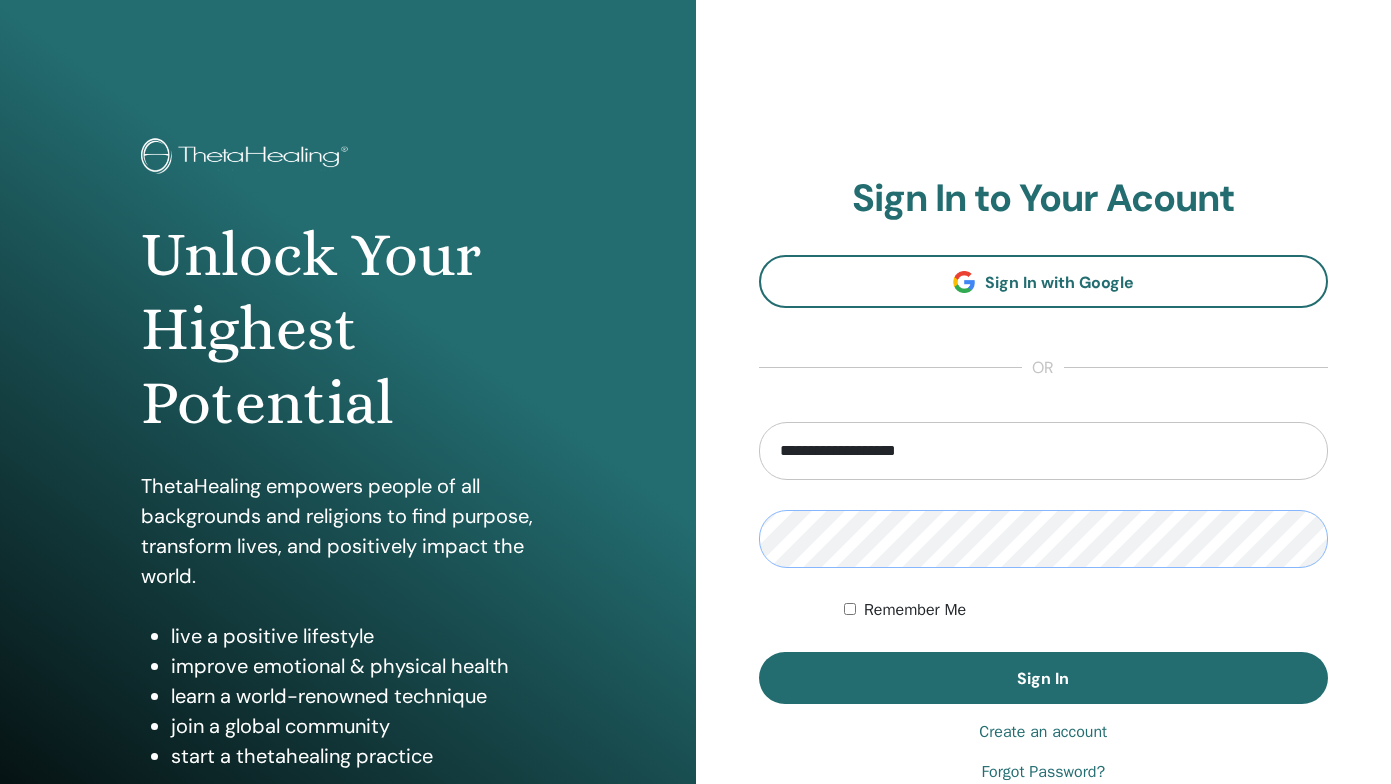 click on "Sign In" at bounding box center (1044, 678) 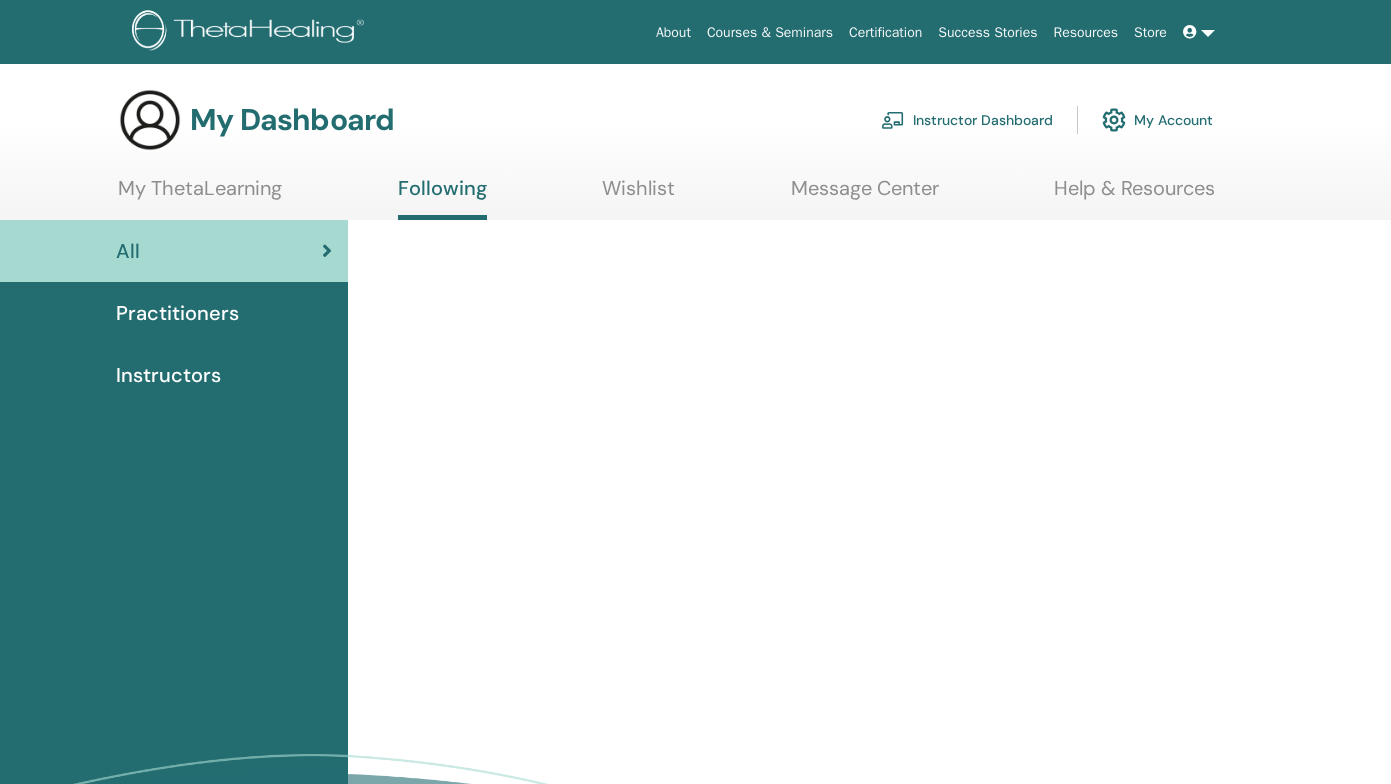 scroll, scrollTop: 0, scrollLeft: 0, axis: both 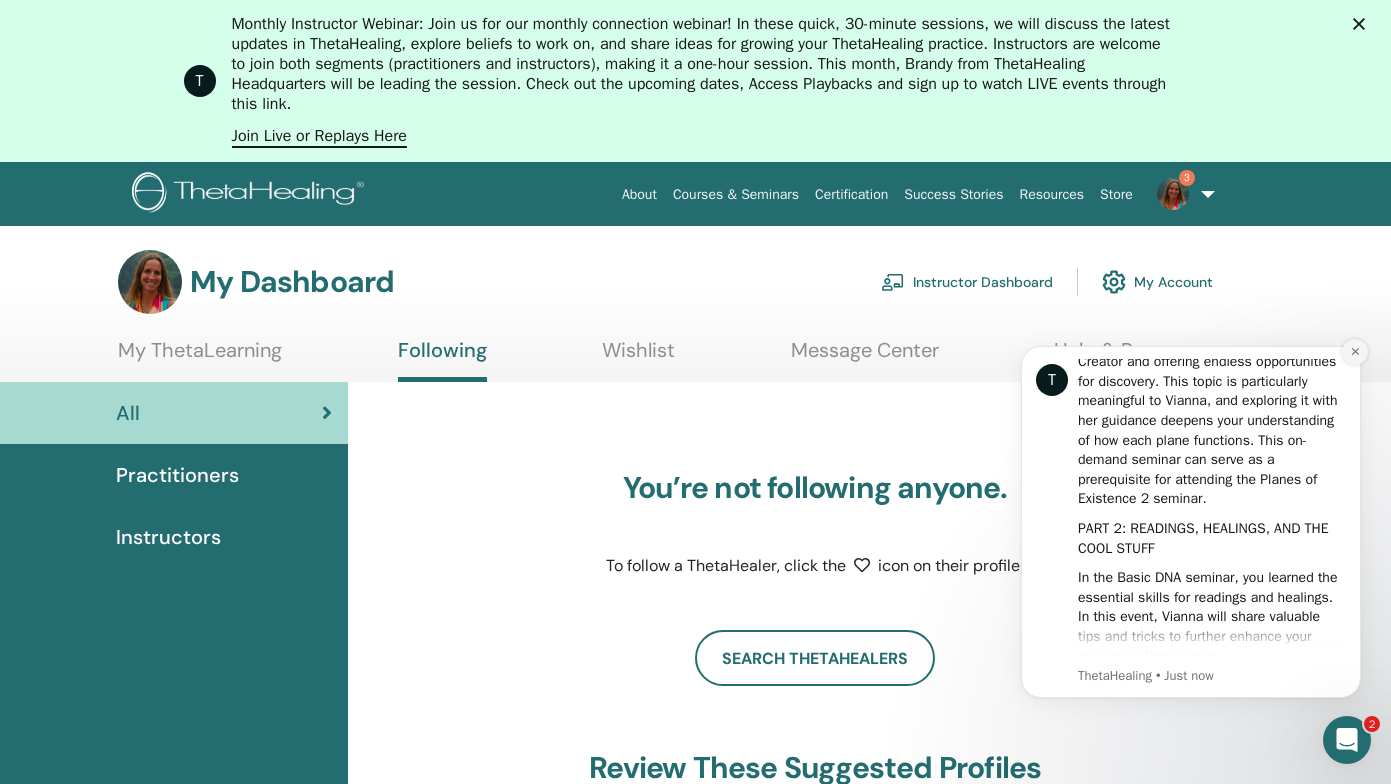 click 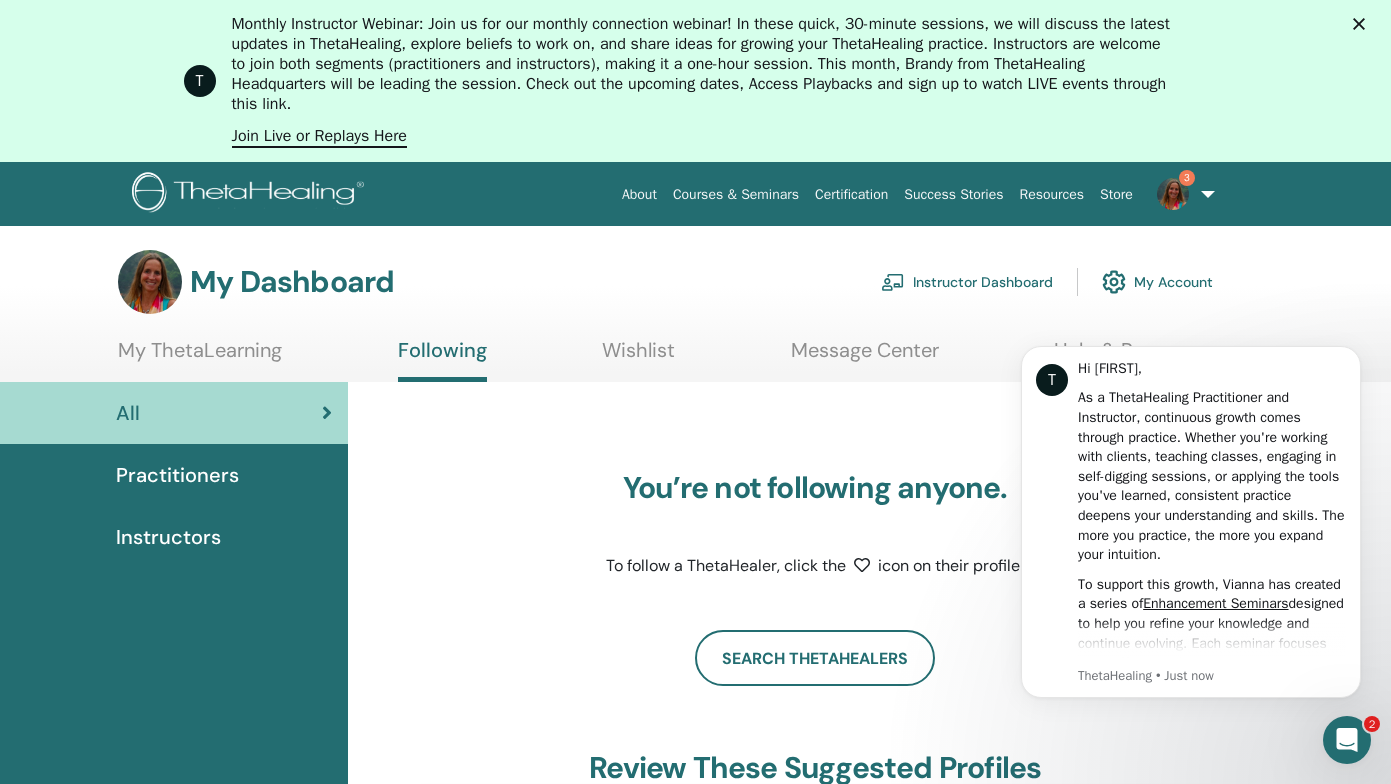 scroll, scrollTop: 0, scrollLeft: 0, axis: both 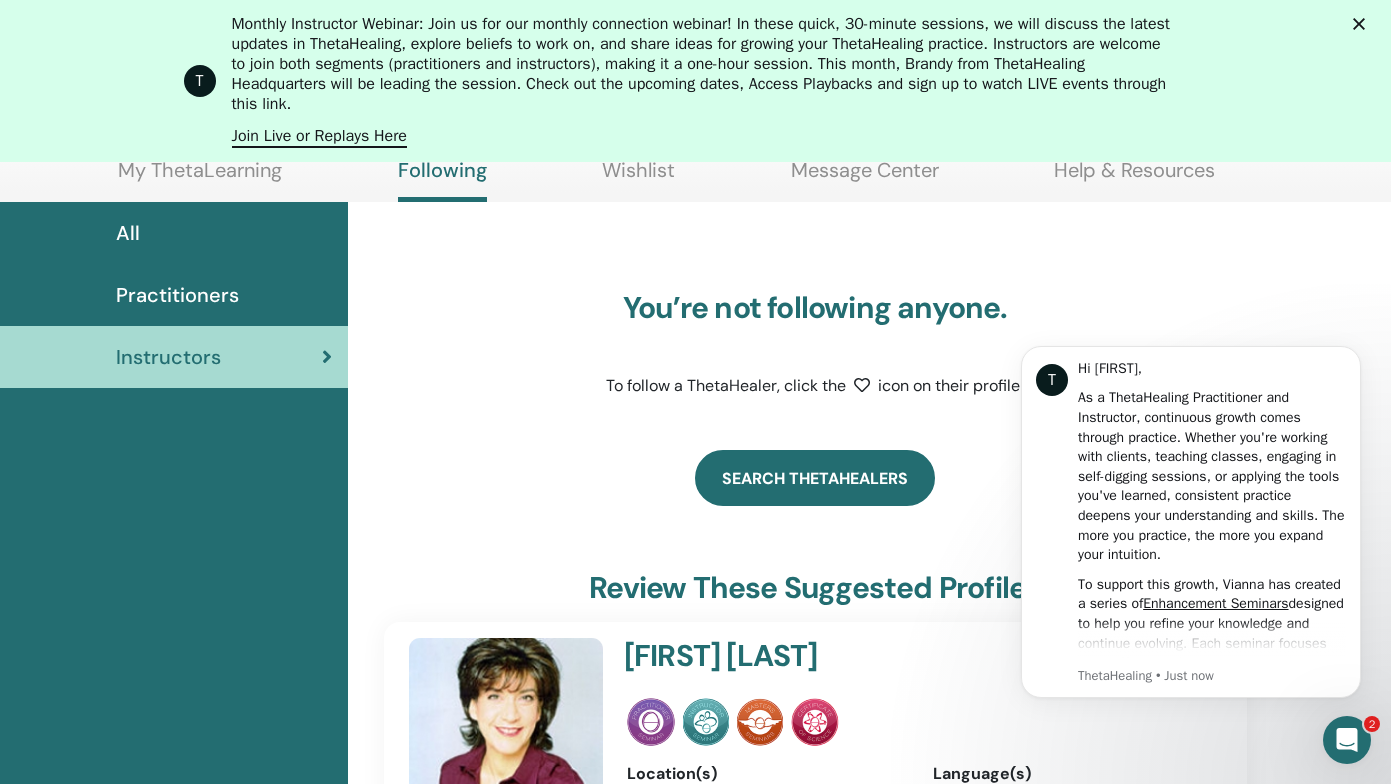click on "Search ThetaHealers" at bounding box center [815, 478] 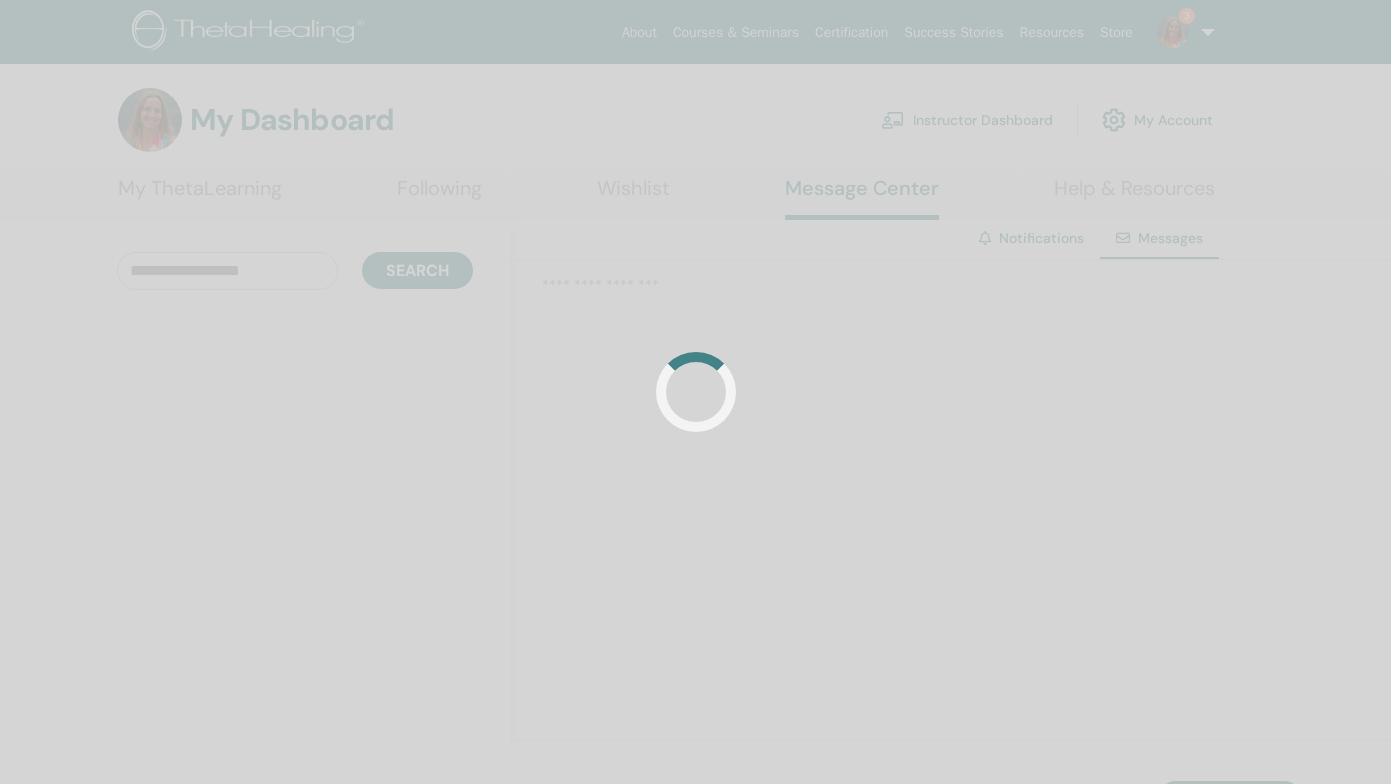 scroll, scrollTop: 0, scrollLeft: 0, axis: both 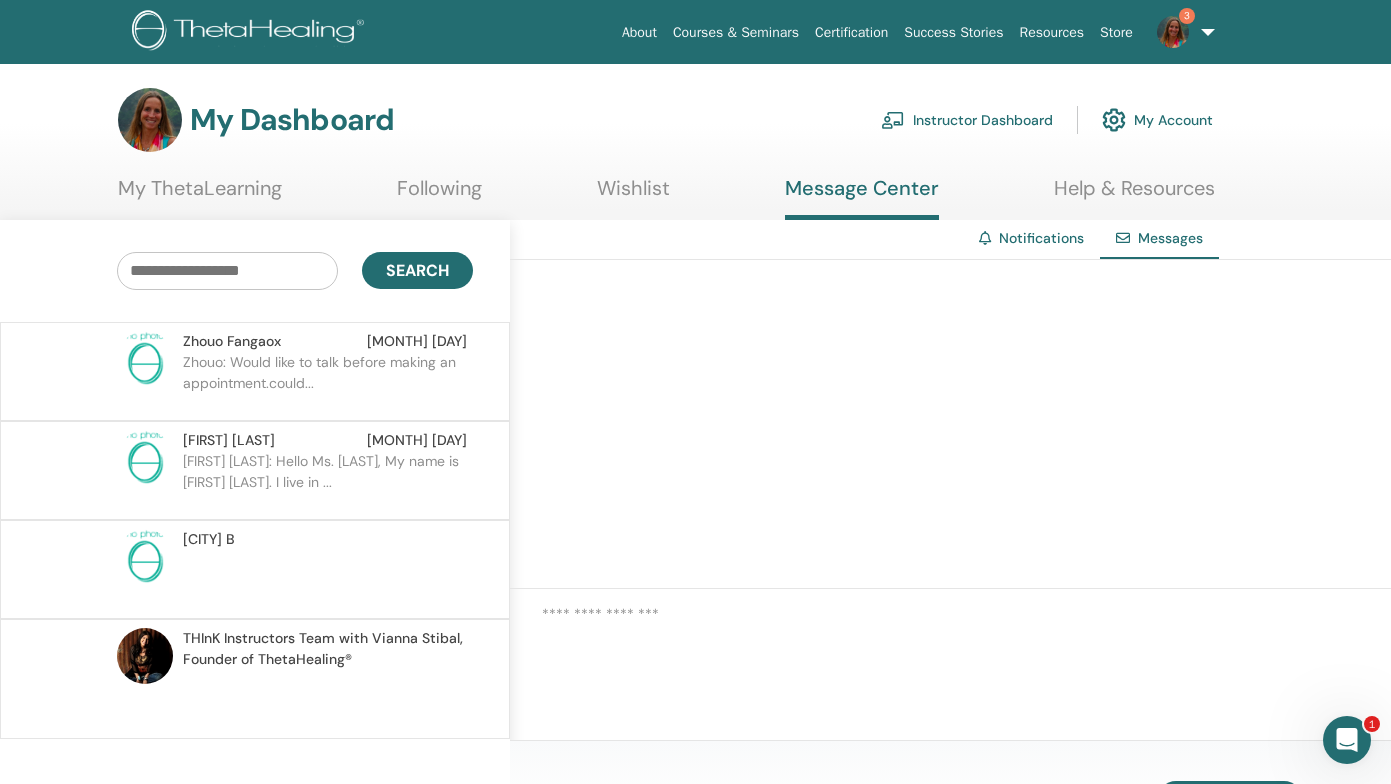 click on "Yumi: Hello Ms. James,   My name is Yumi Martin.  I live in ..." at bounding box center (328, 481) 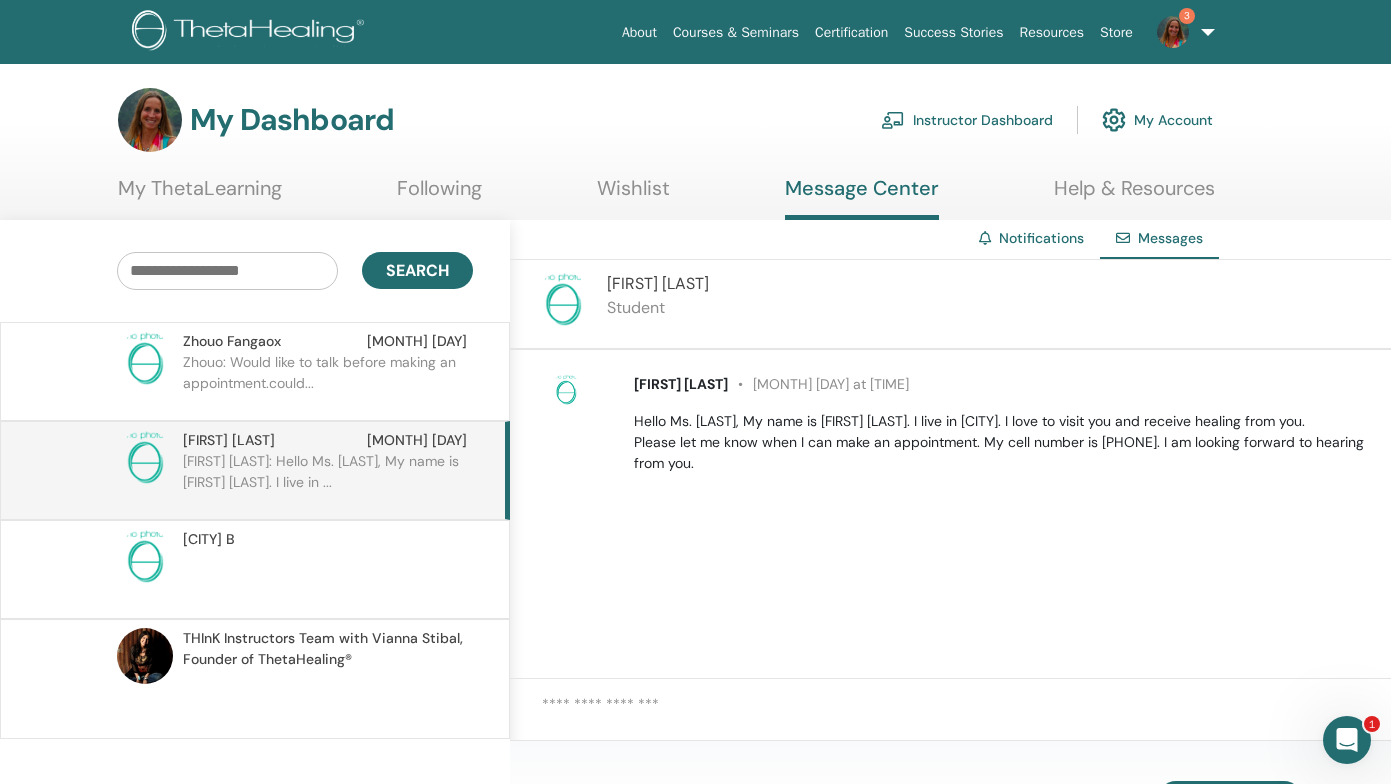 click on "Zhouo: Would like to talk before making an appointment.could..." at bounding box center (328, 382) 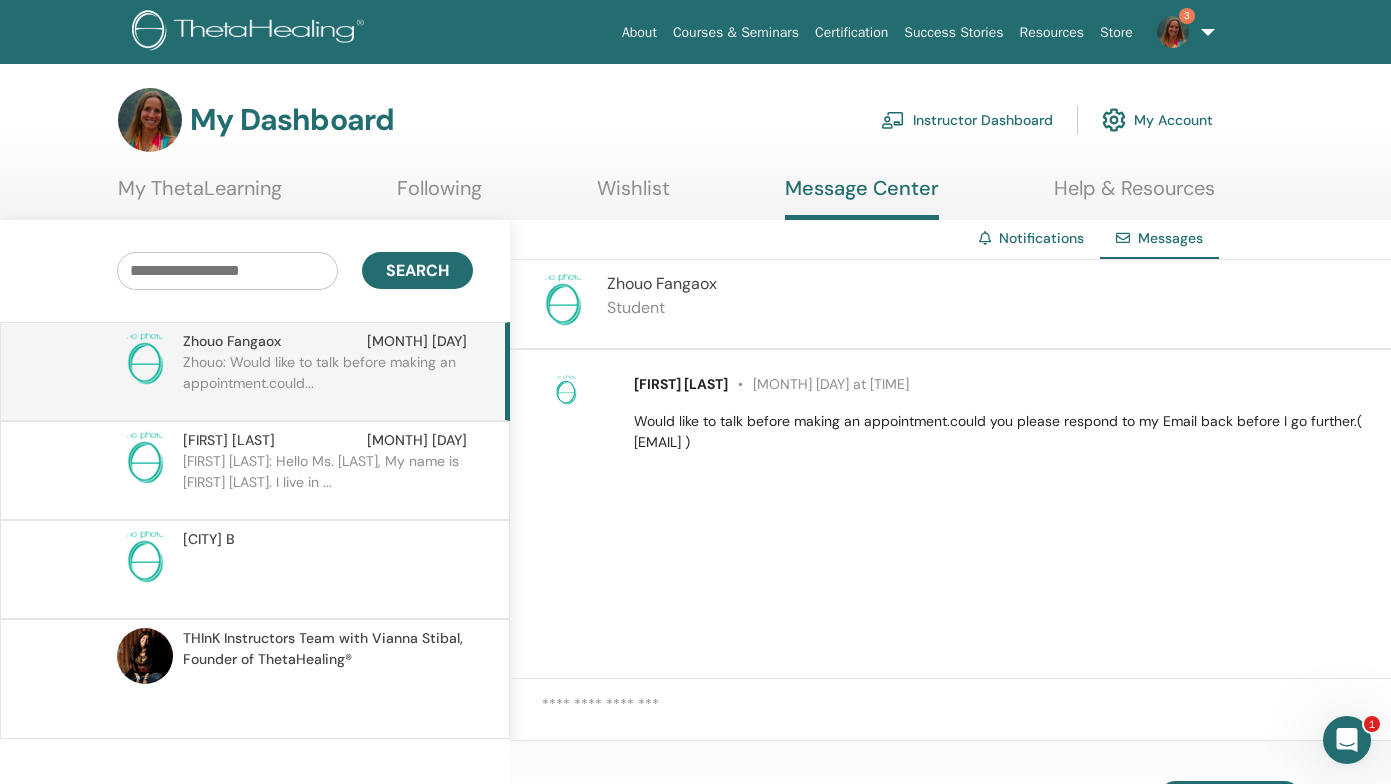 click on "Sel   B" at bounding box center (325, 539) 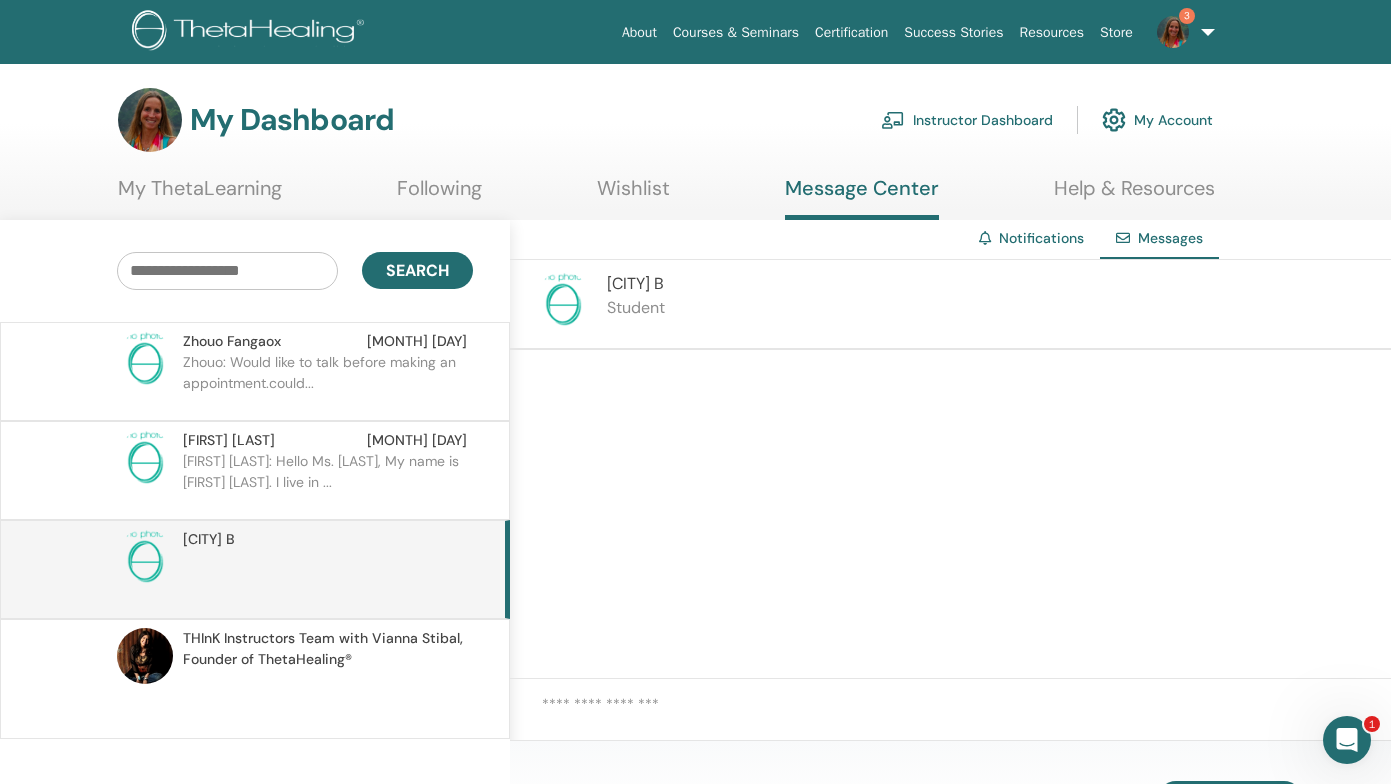 click on "Yumi: Hello Ms. James,   My name is Yumi Martin.  I live in ..." at bounding box center [328, 481] 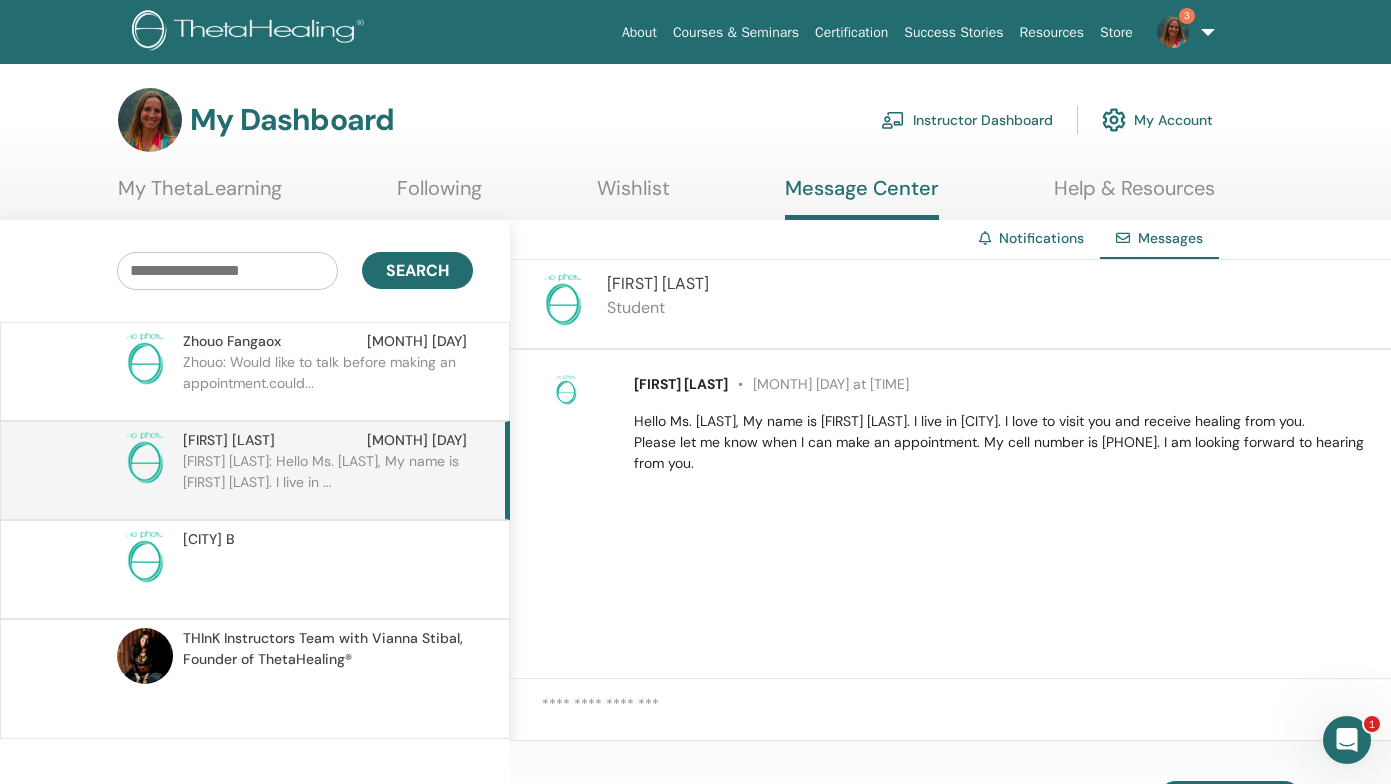 click on "Messages" at bounding box center (1170, 238) 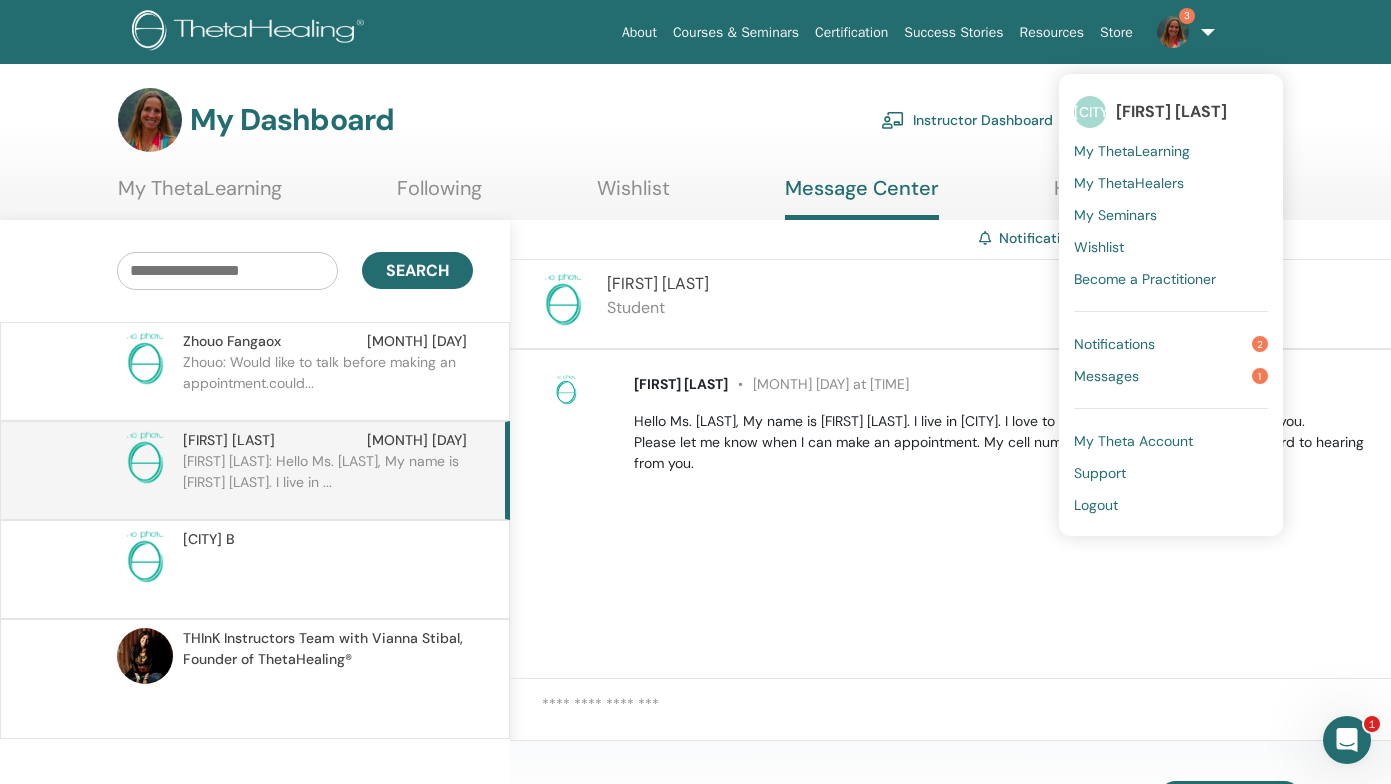 click on "Notifications" at bounding box center [1114, 344] 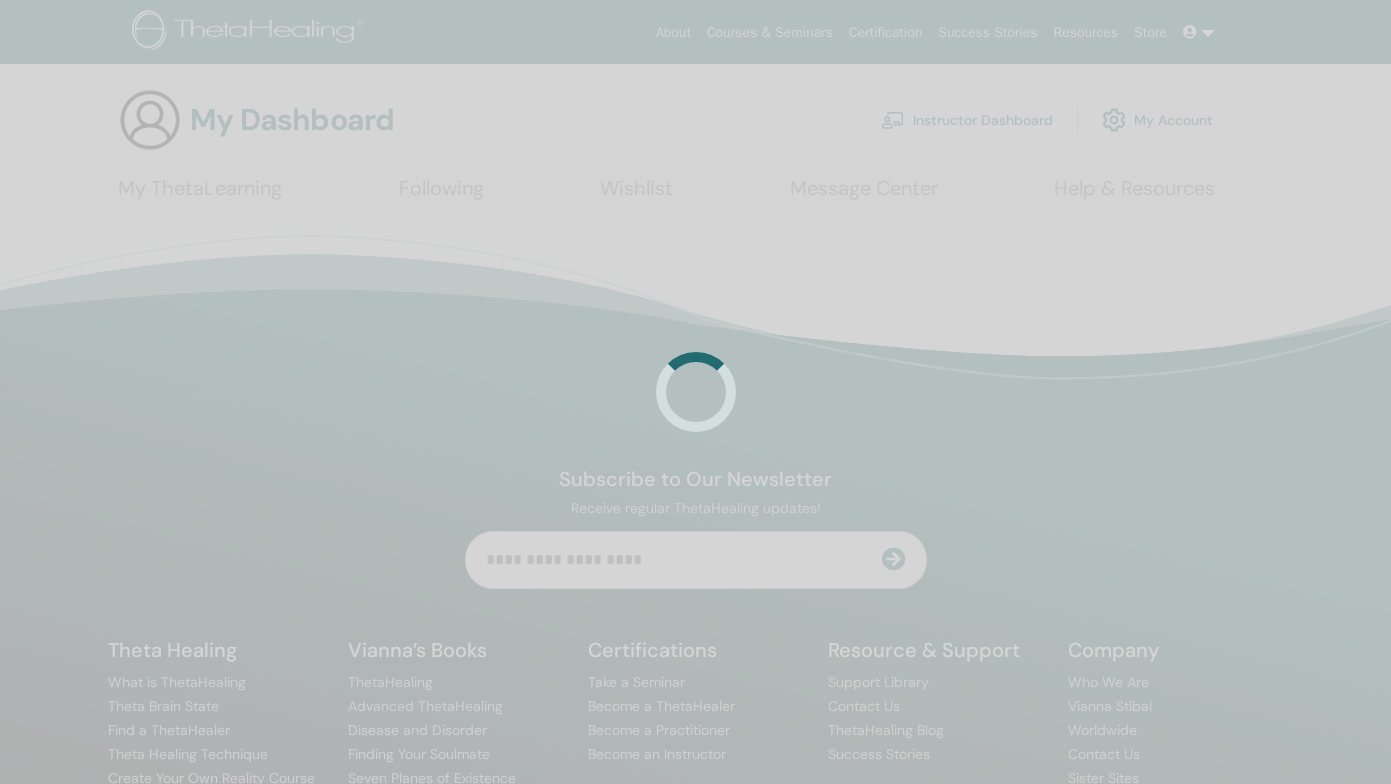 scroll, scrollTop: 0, scrollLeft: 0, axis: both 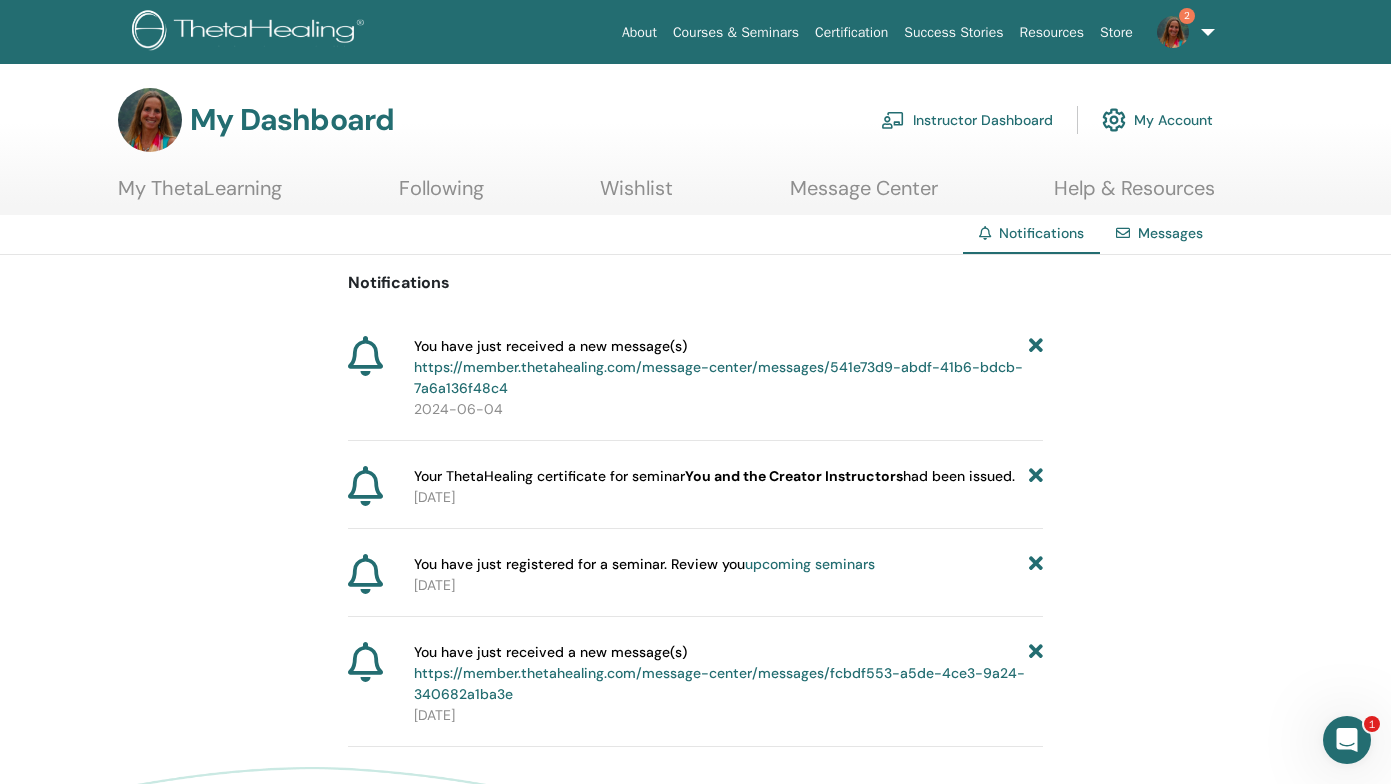 click on "2" at bounding box center (1182, 32) 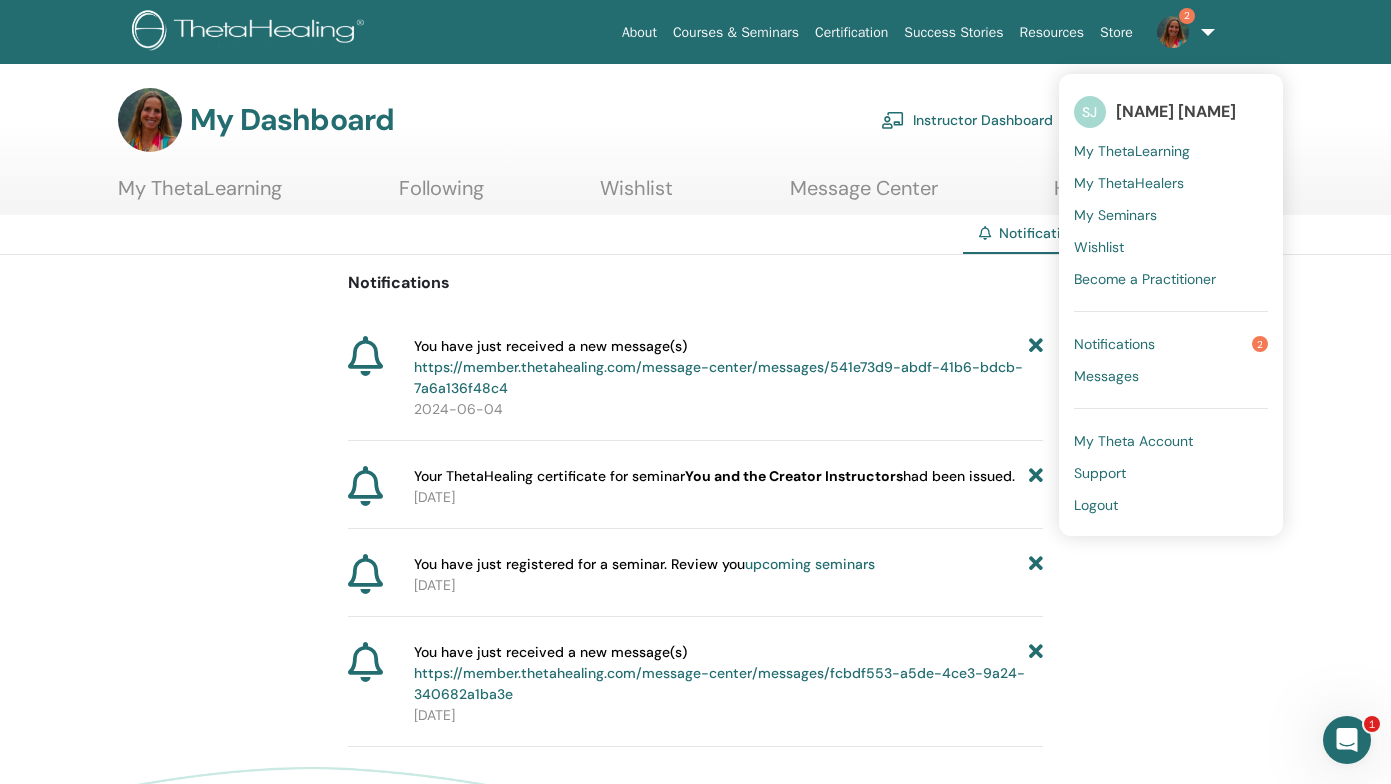 click on "Notifications" at bounding box center (1114, 344) 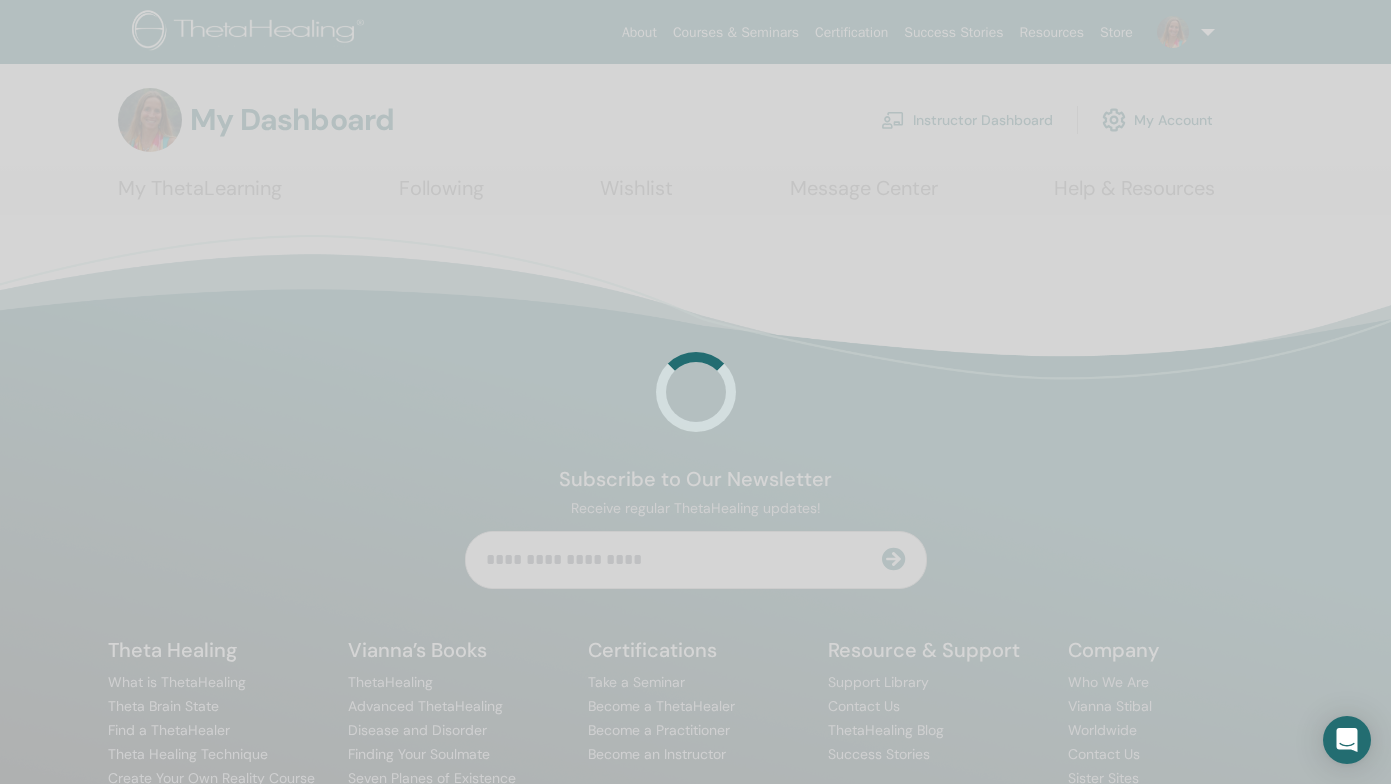 scroll, scrollTop: 0, scrollLeft: 0, axis: both 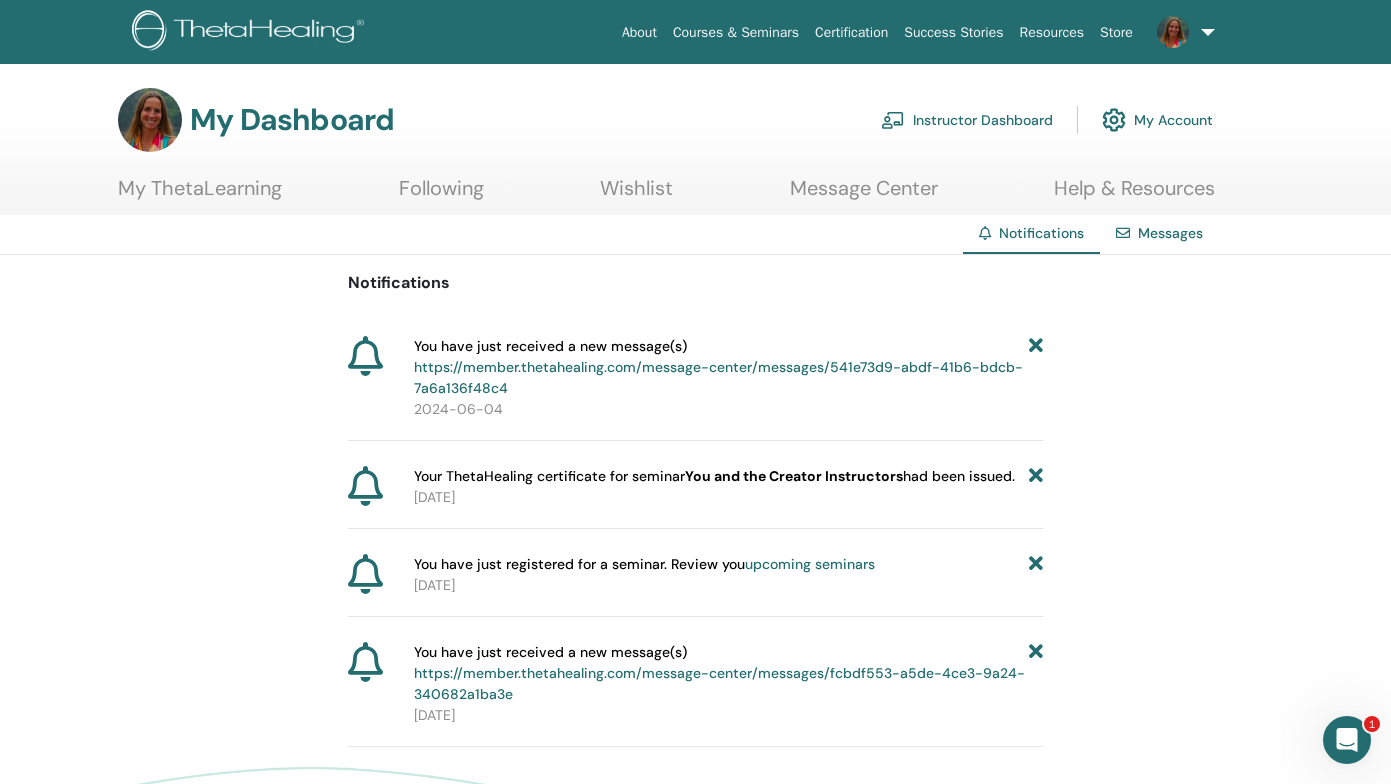 click on "https://member.thetahealing.com/message-center/messages/541e73d9-abdf-41b6-bdcb-7a6a136f48c4" at bounding box center (718, 377) 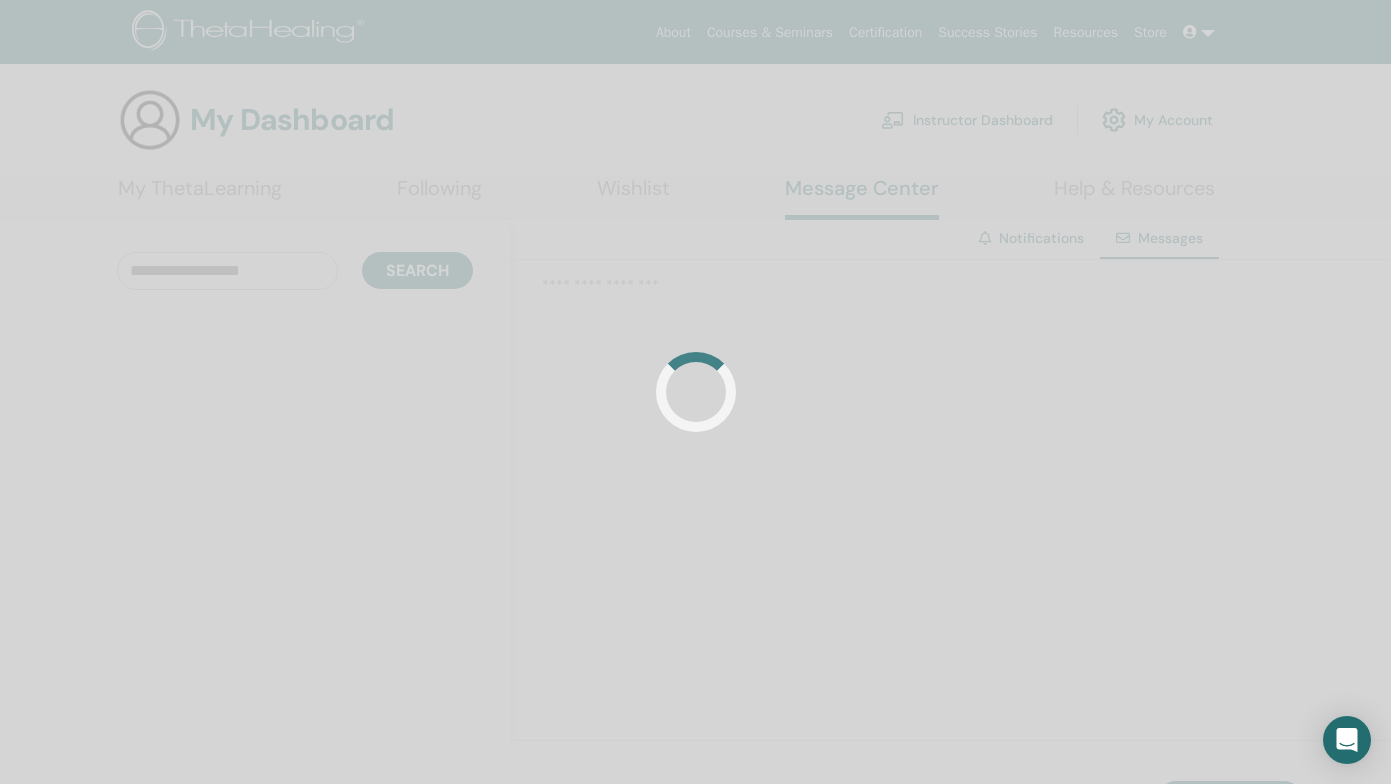 scroll, scrollTop: 0, scrollLeft: 0, axis: both 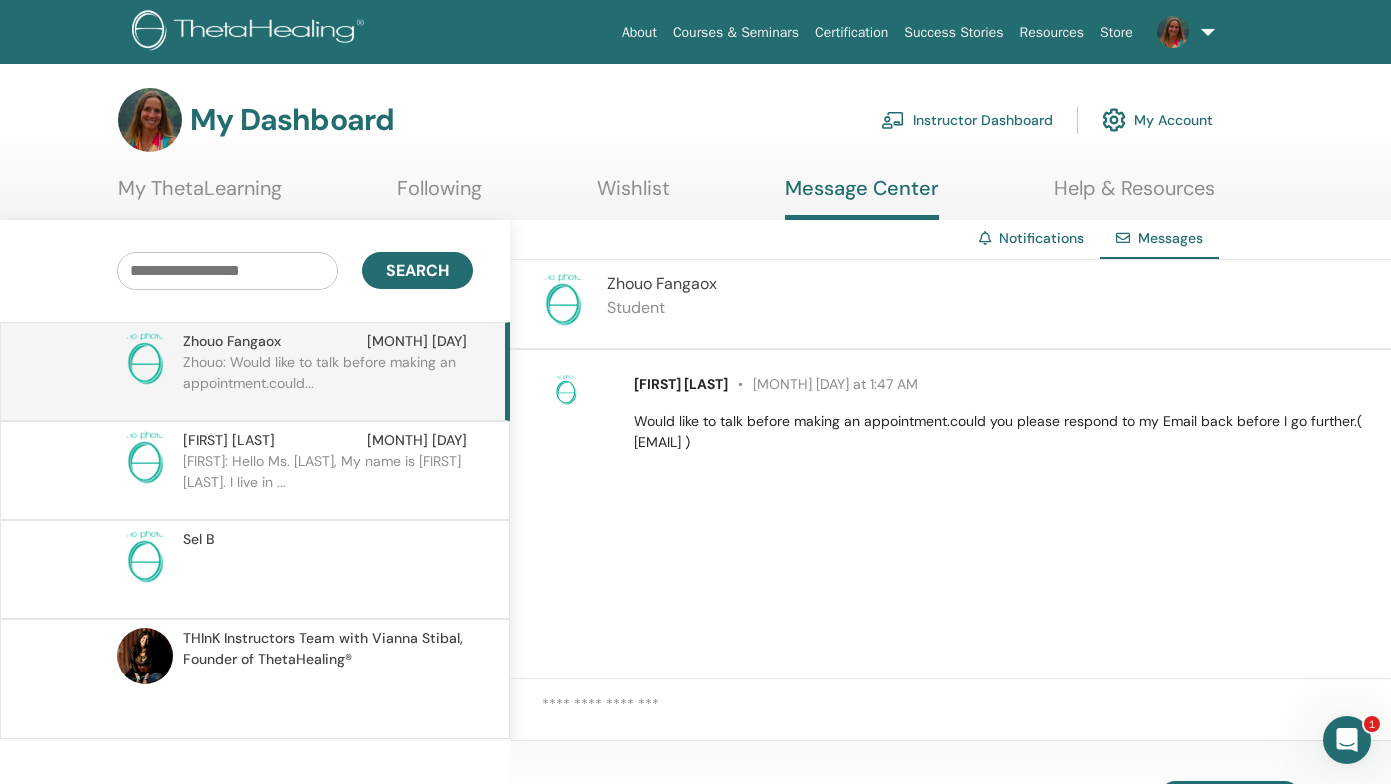 click at bounding box center [328, 580] 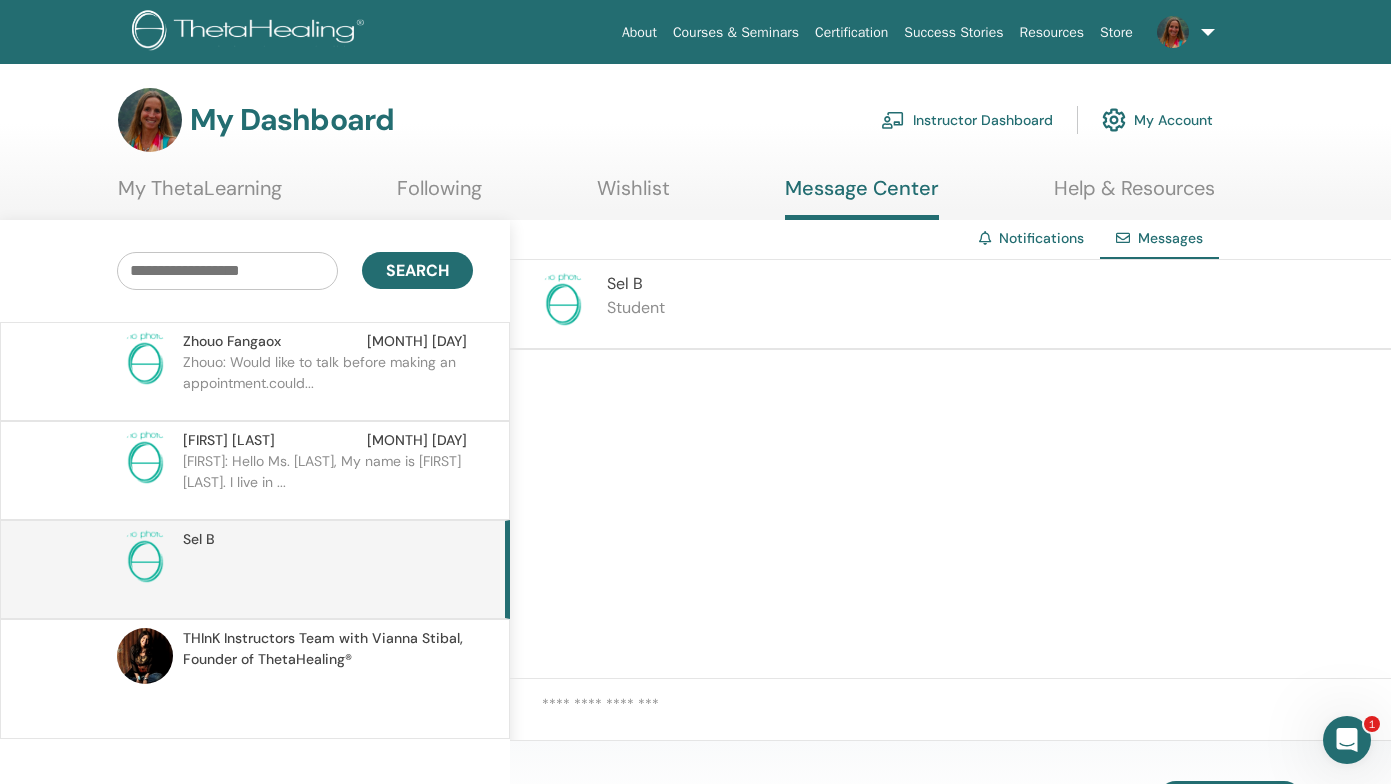 click at bounding box center (328, 580) 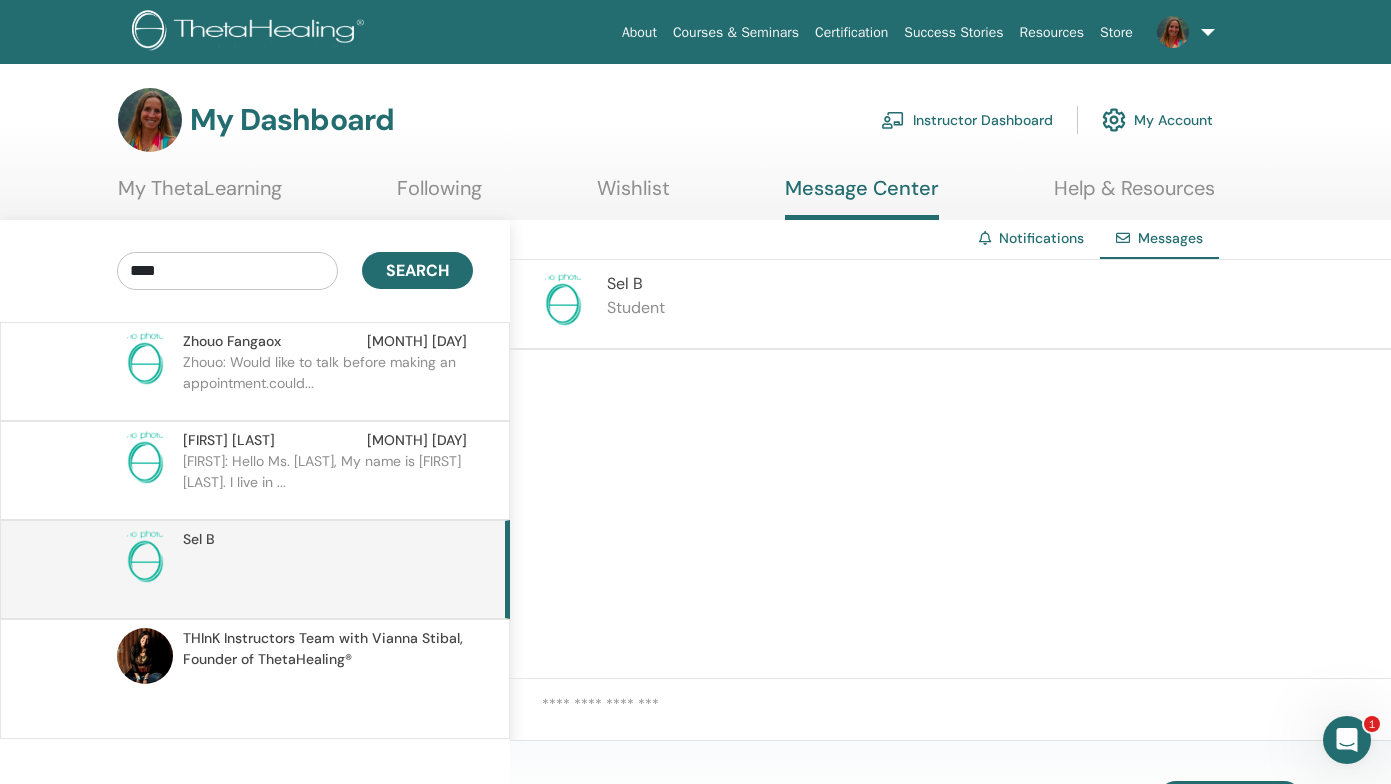 type on "****" 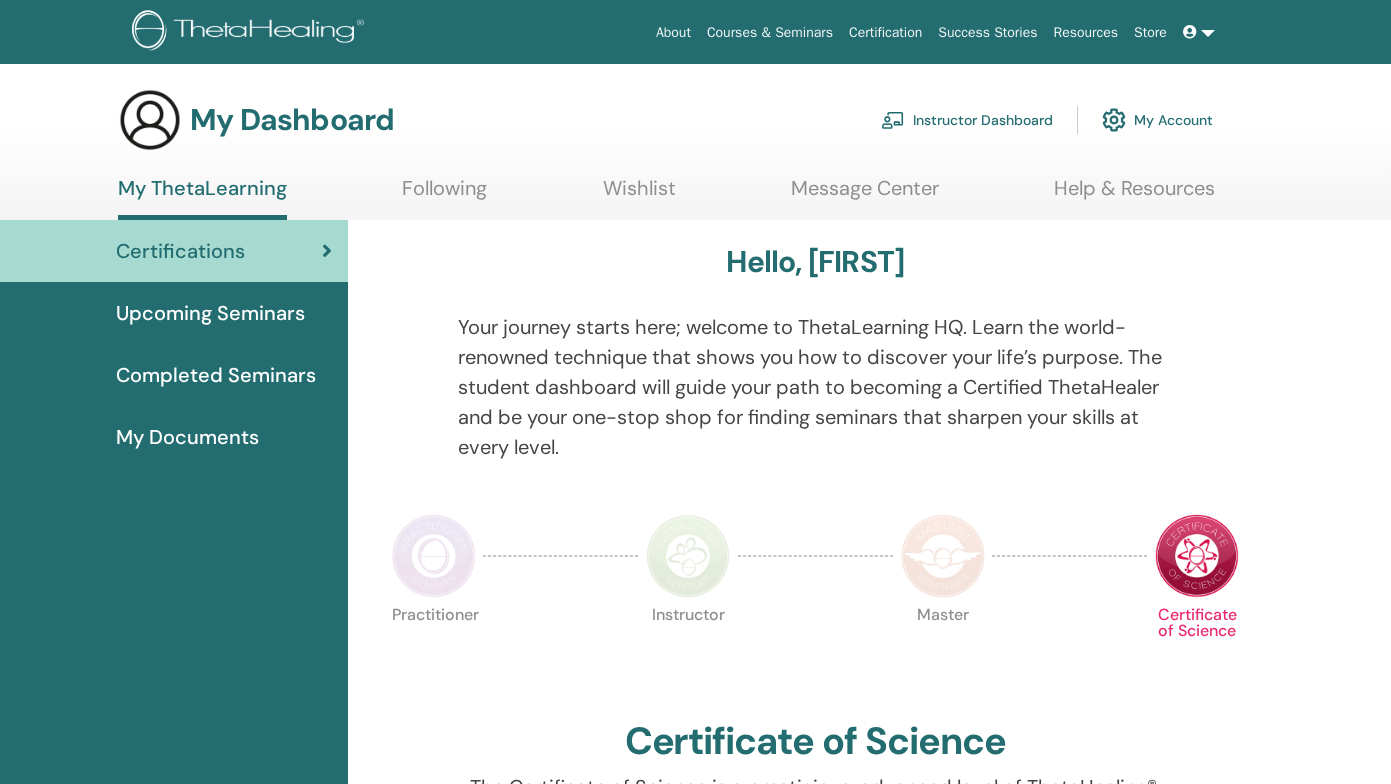 scroll, scrollTop: 0, scrollLeft: 0, axis: both 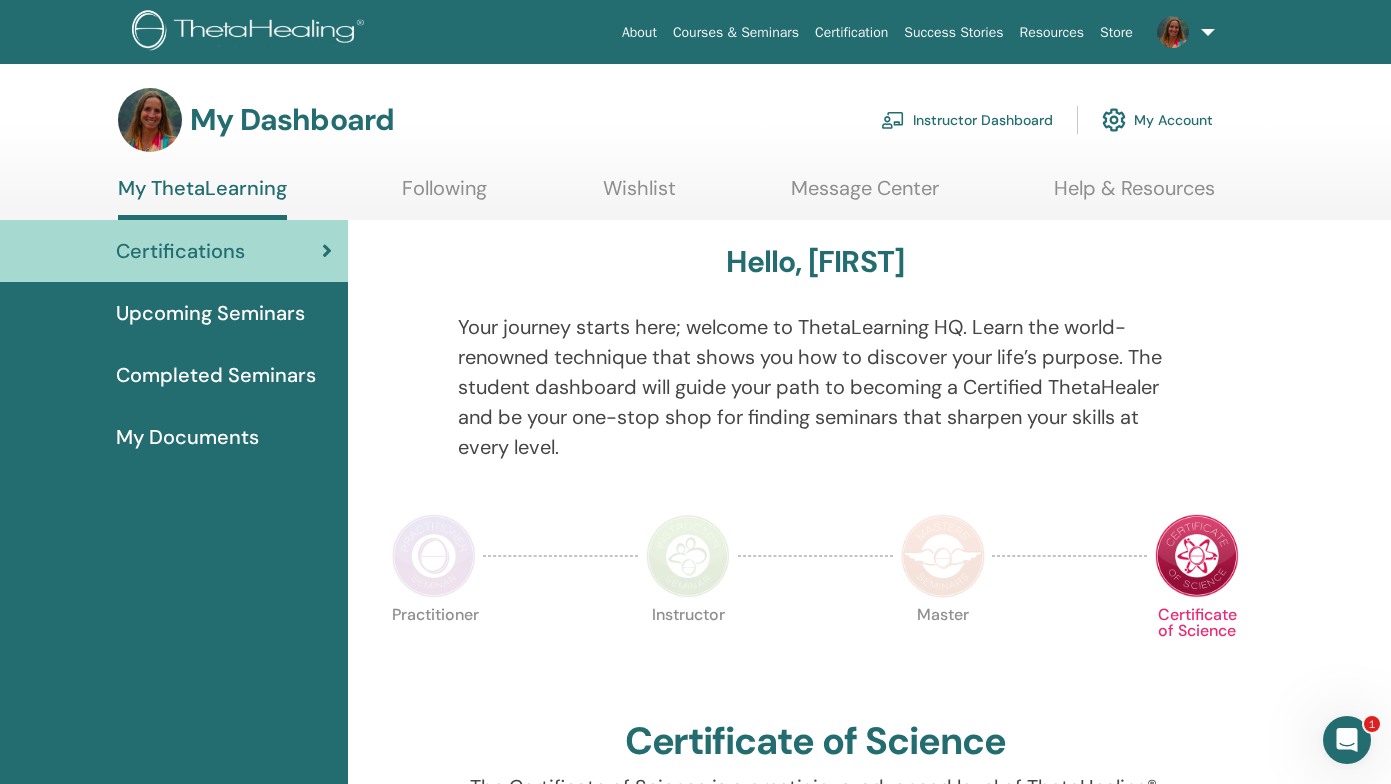 click on "Completed Seminars" at bounding box center (216, 375) 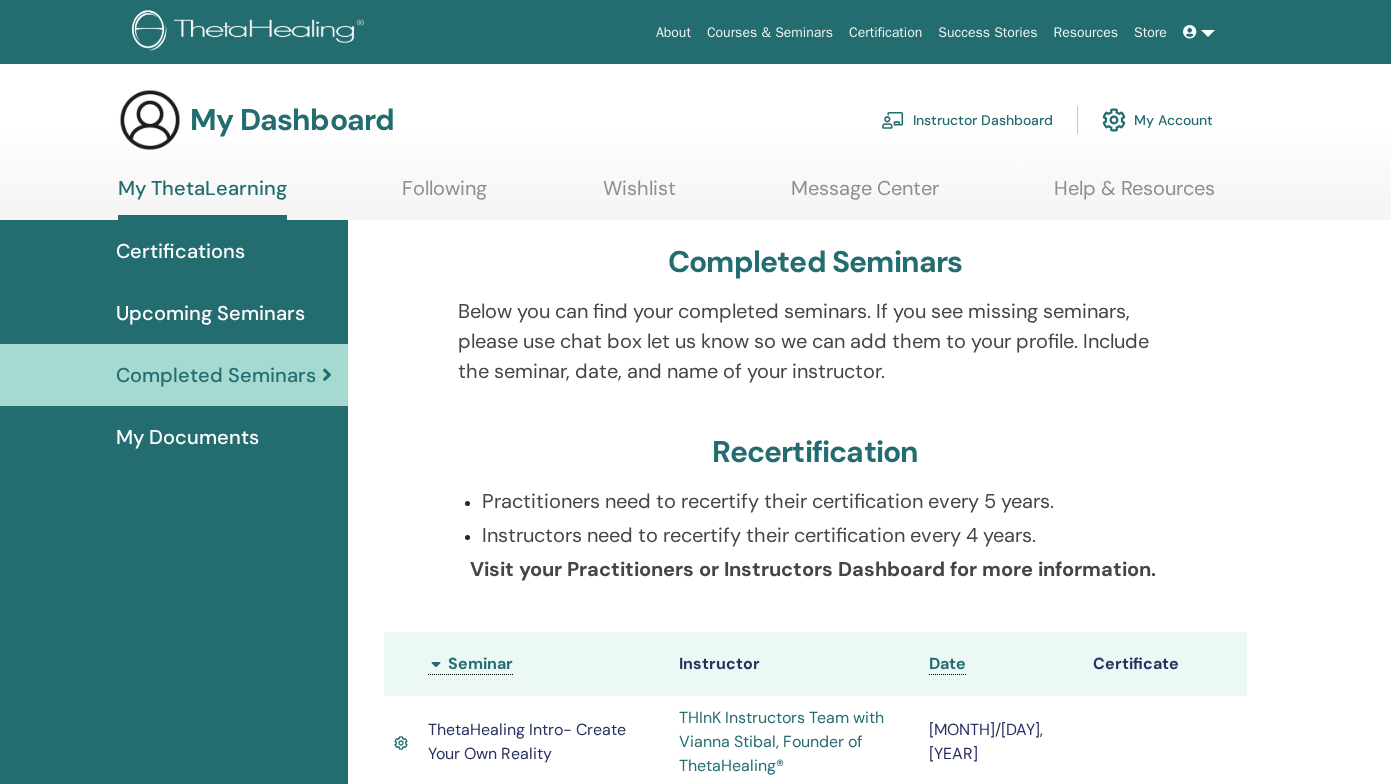 scroll, scrollTop: 0, scrollLeft: 0, axis: both 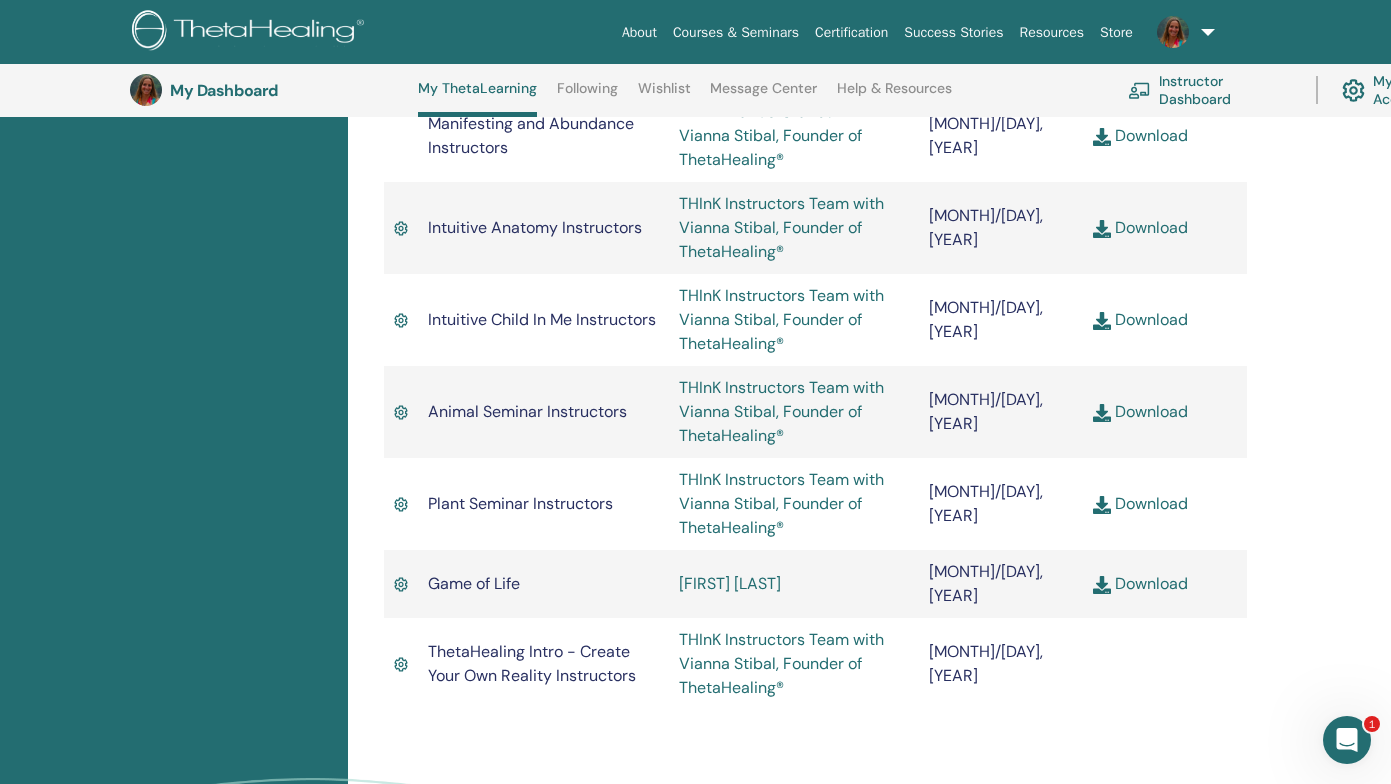 click at bounding box center (401, 664) 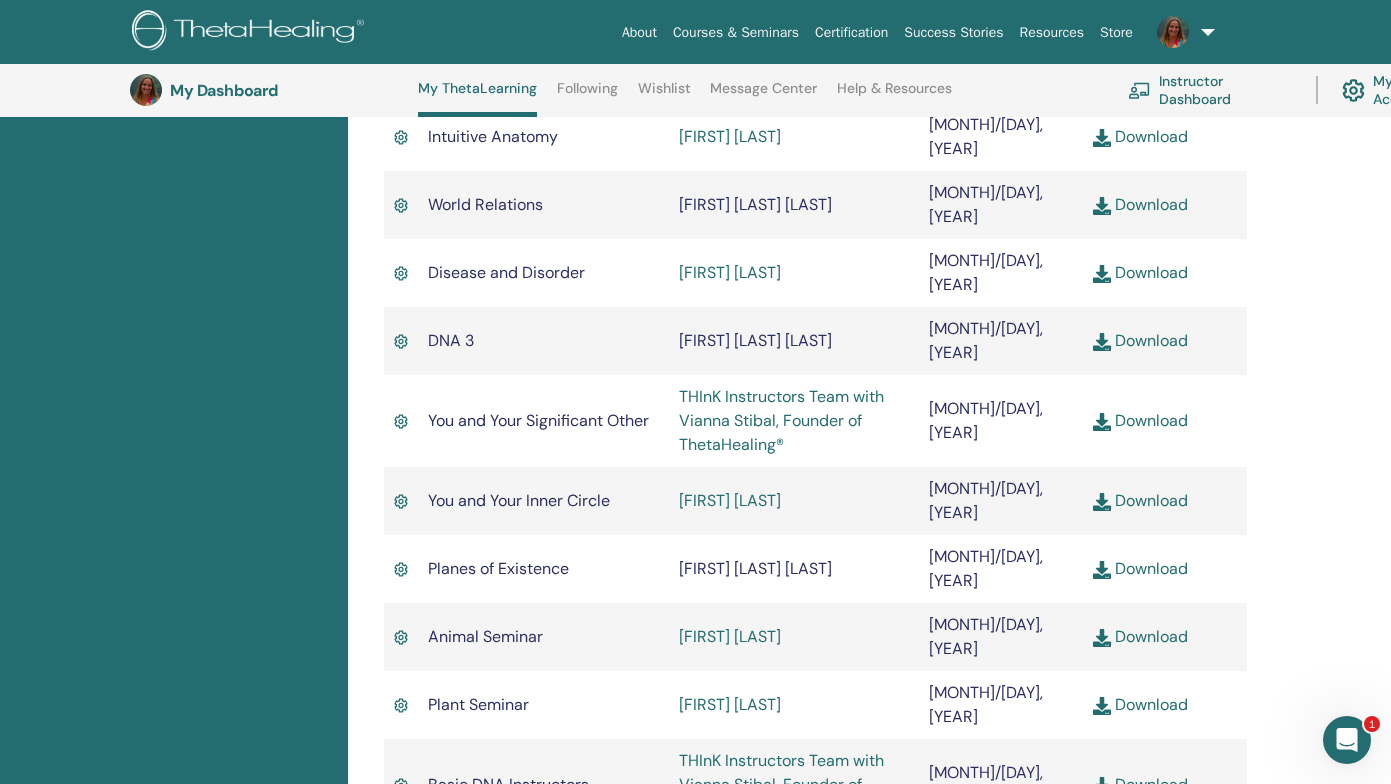 scroll, scrollTop: 1009, scrollLeft: 0, axis: vertical 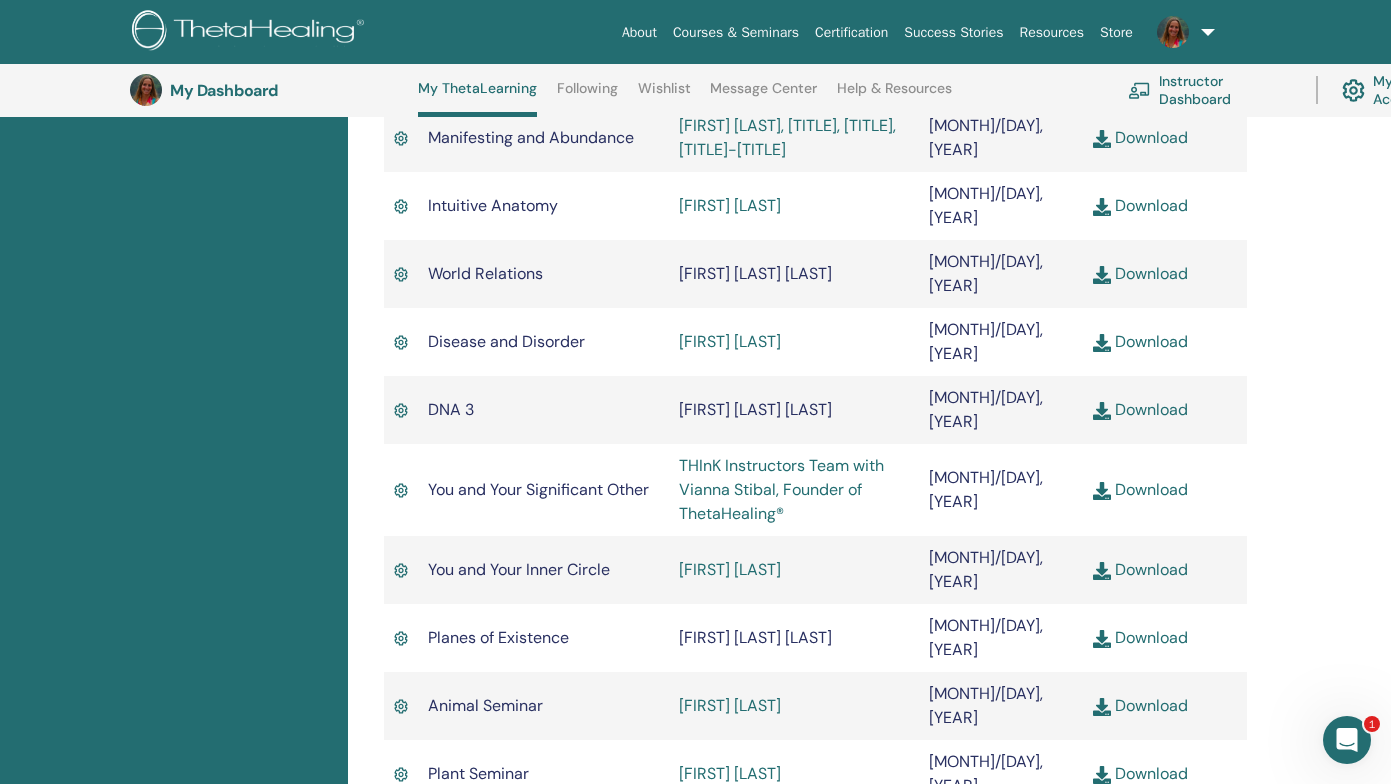 click at bounding box center (1139, 90) 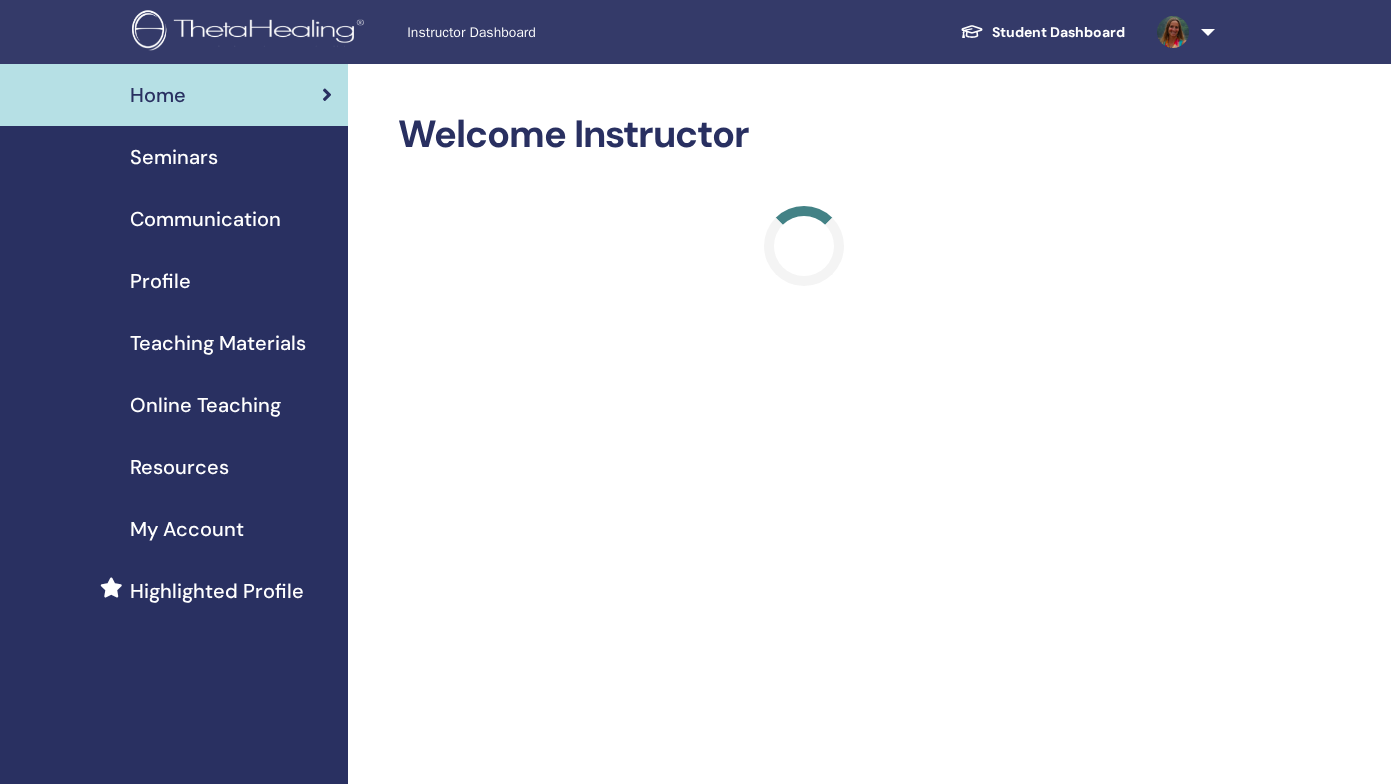 scroll, scrollTop: 0, scrollLeft: 0, axis: both 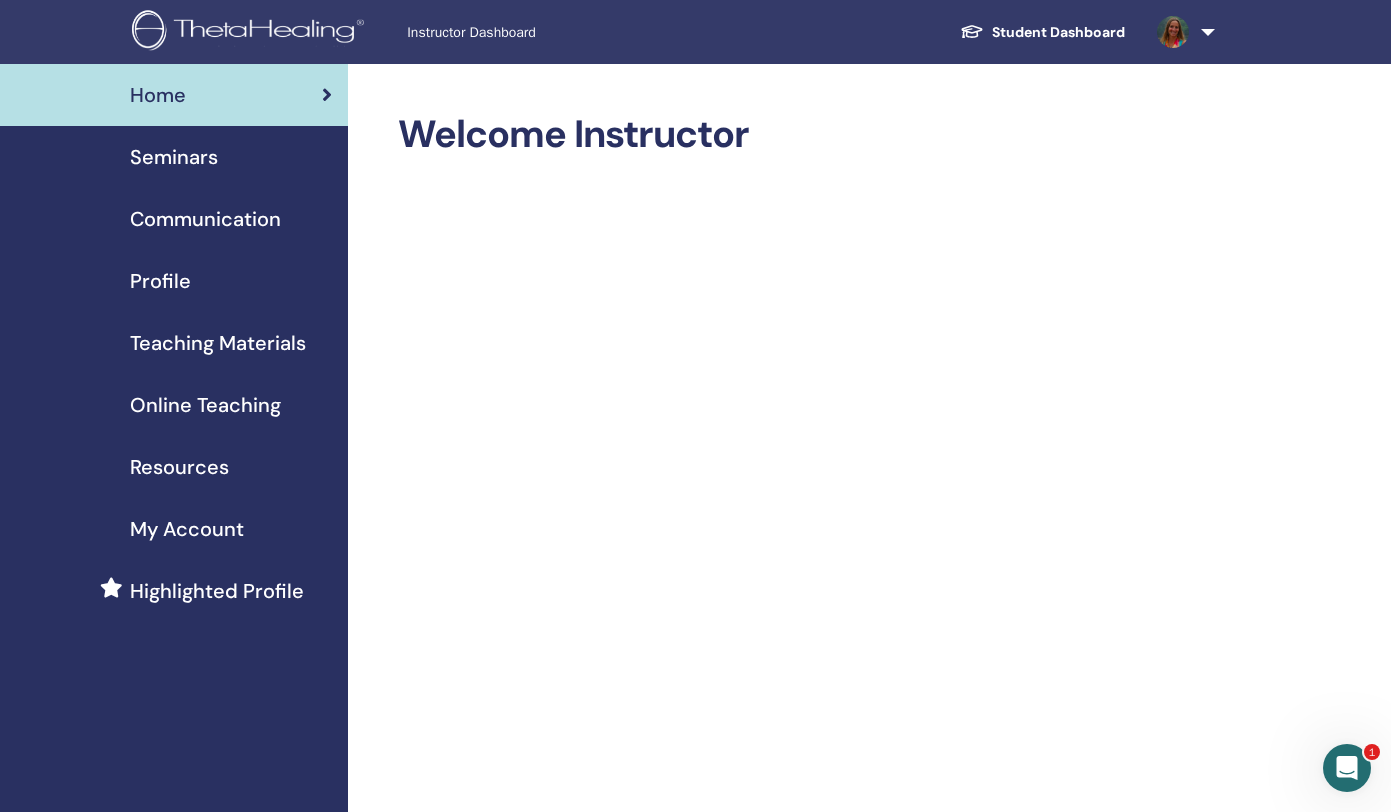 click on "Teaching Materials" at bounding box center [218, 343] 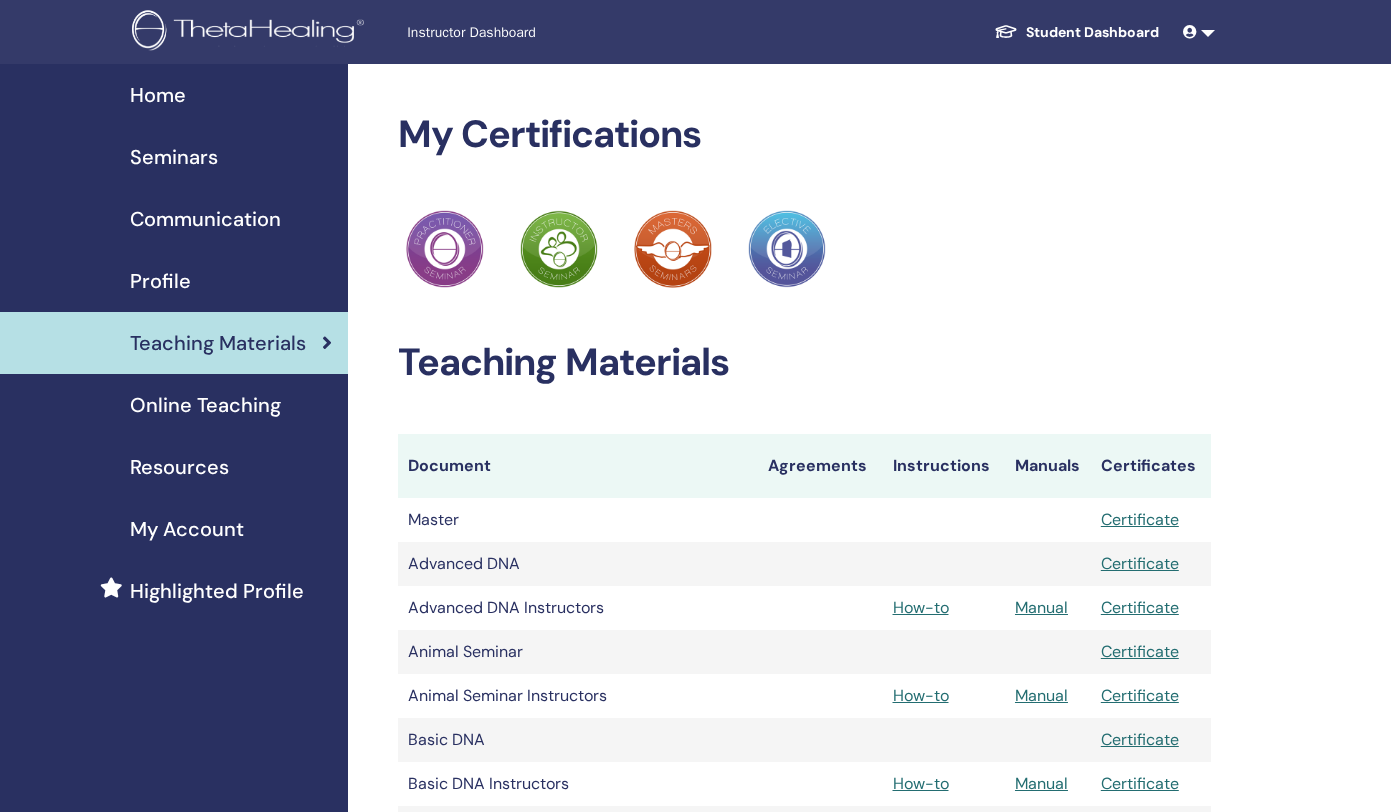 scroll, scrollTop: 0, scrollLeft: 0, axis: both 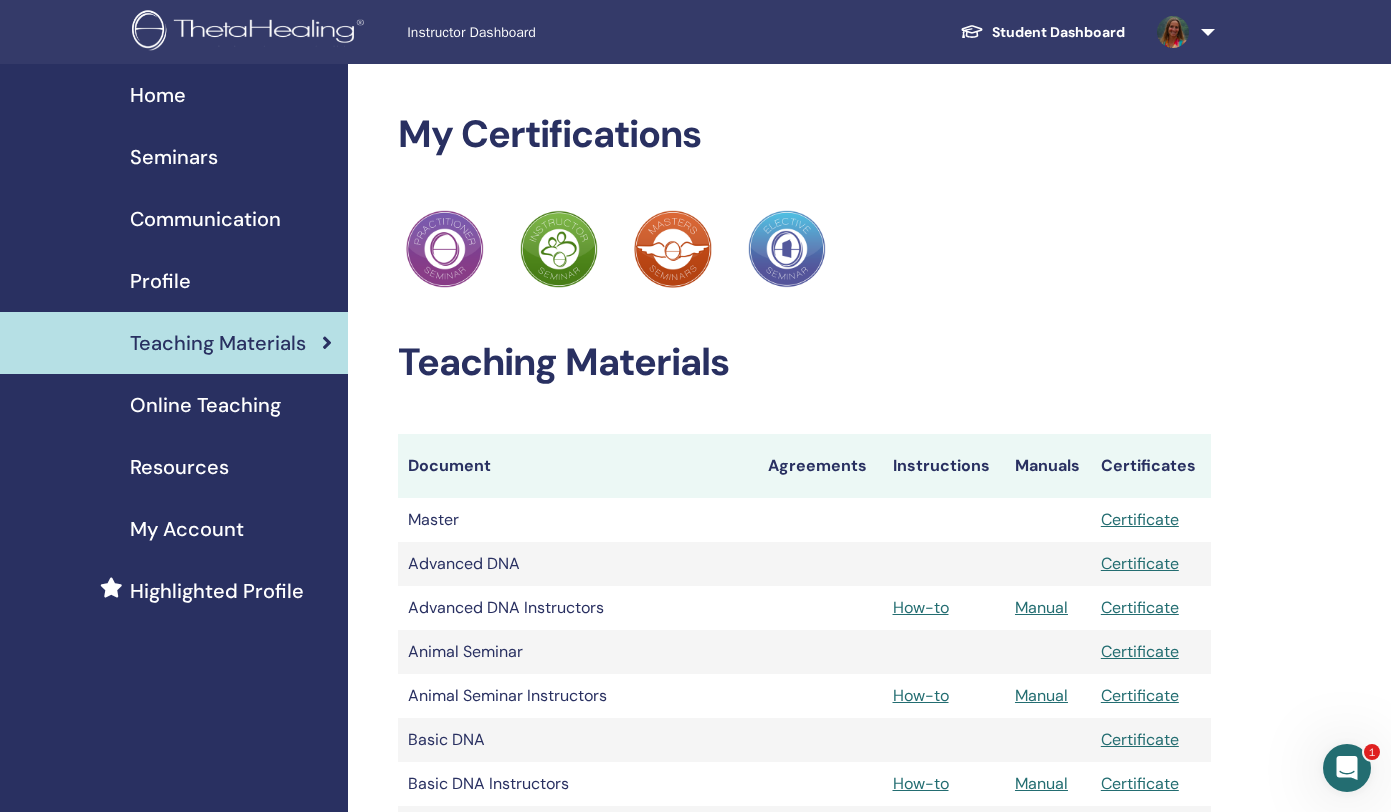 click on "Seminars" at bounding box center (174, 157) 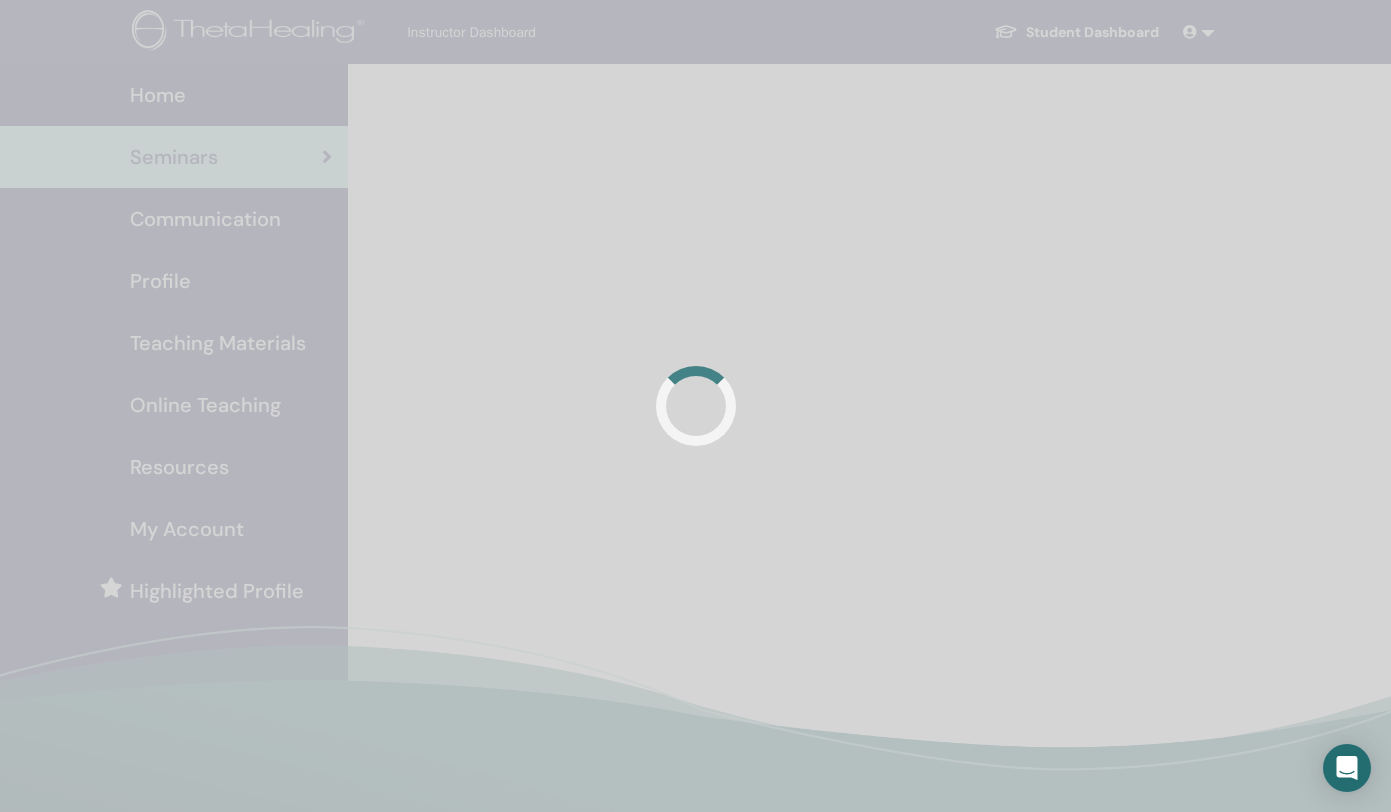 scroll, scrollTop: 0, scrollLeft: 0, axis: both 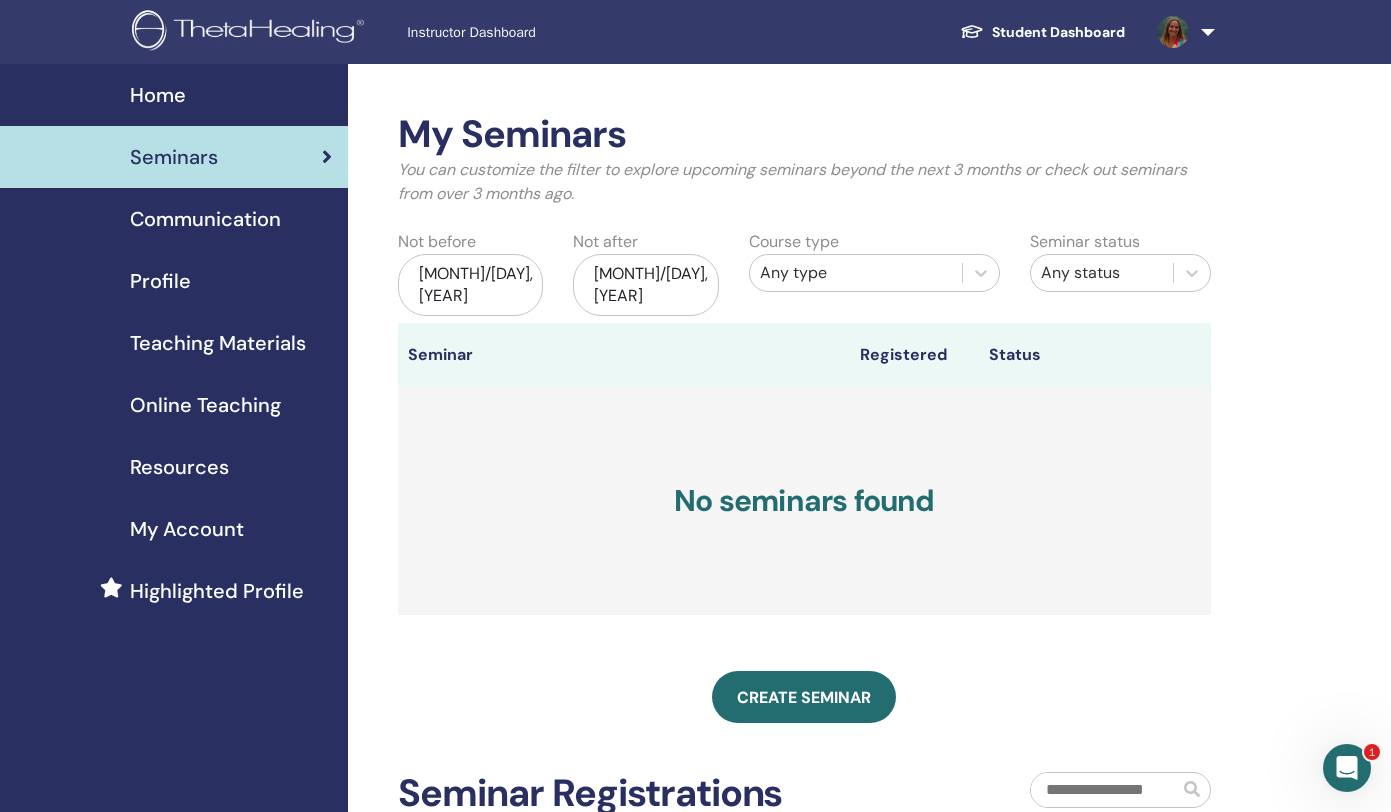 click on "May/01, 2025" at bounding box center (471, 285) 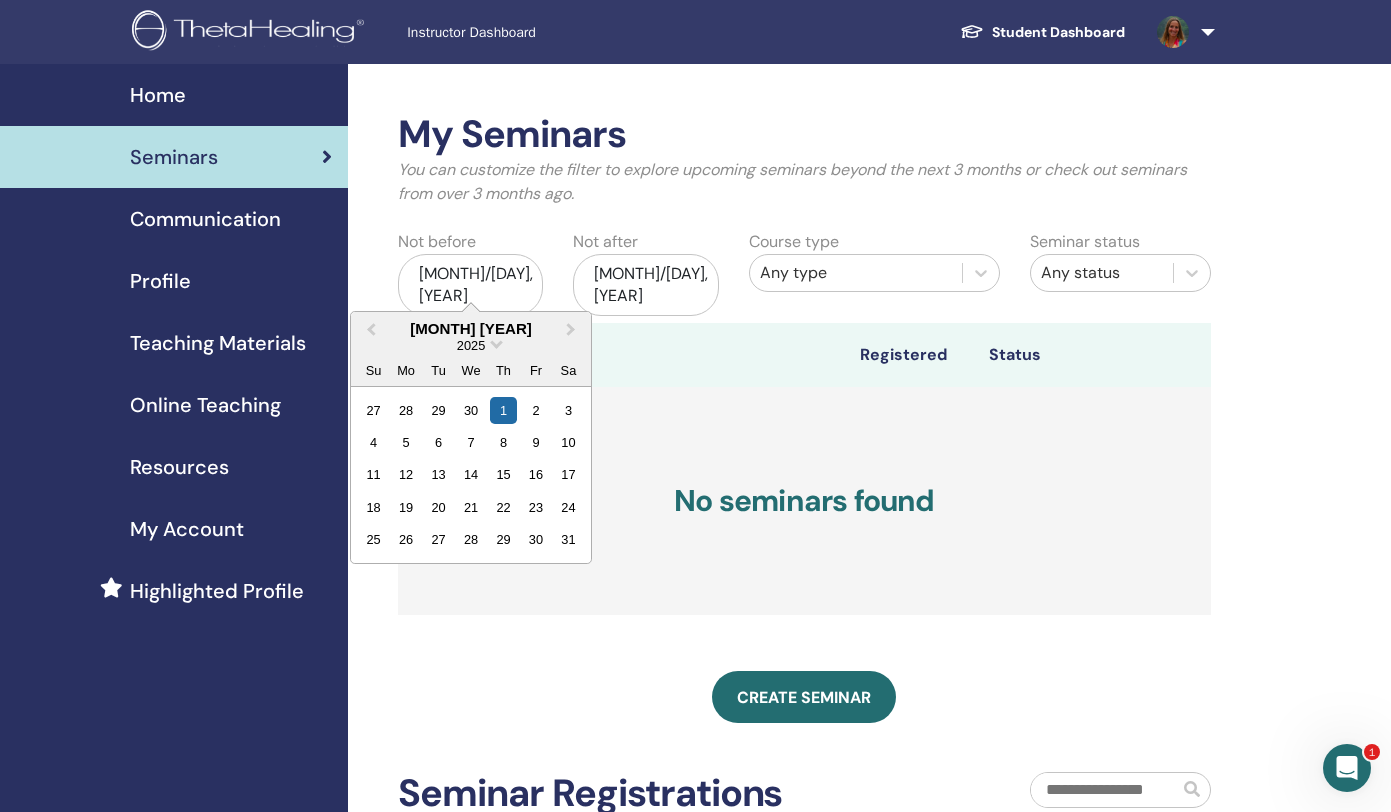 click on "Any type" at bounding box center (856, 273) 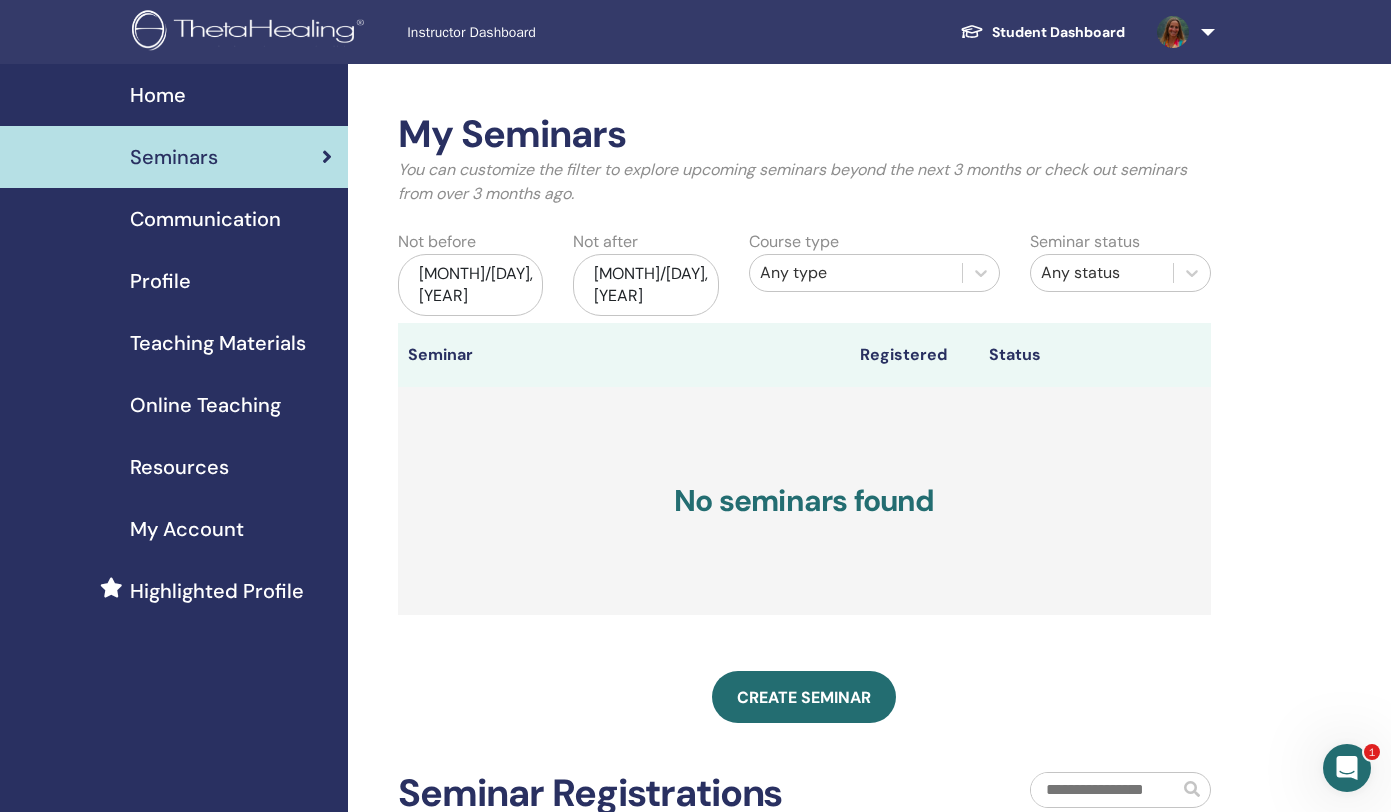 click on "My Seminars You can customize the filter to explore upcoming seminars beyond the next 3 months or check out seminars from over 3 months ago." at bounding box center (804, 167) 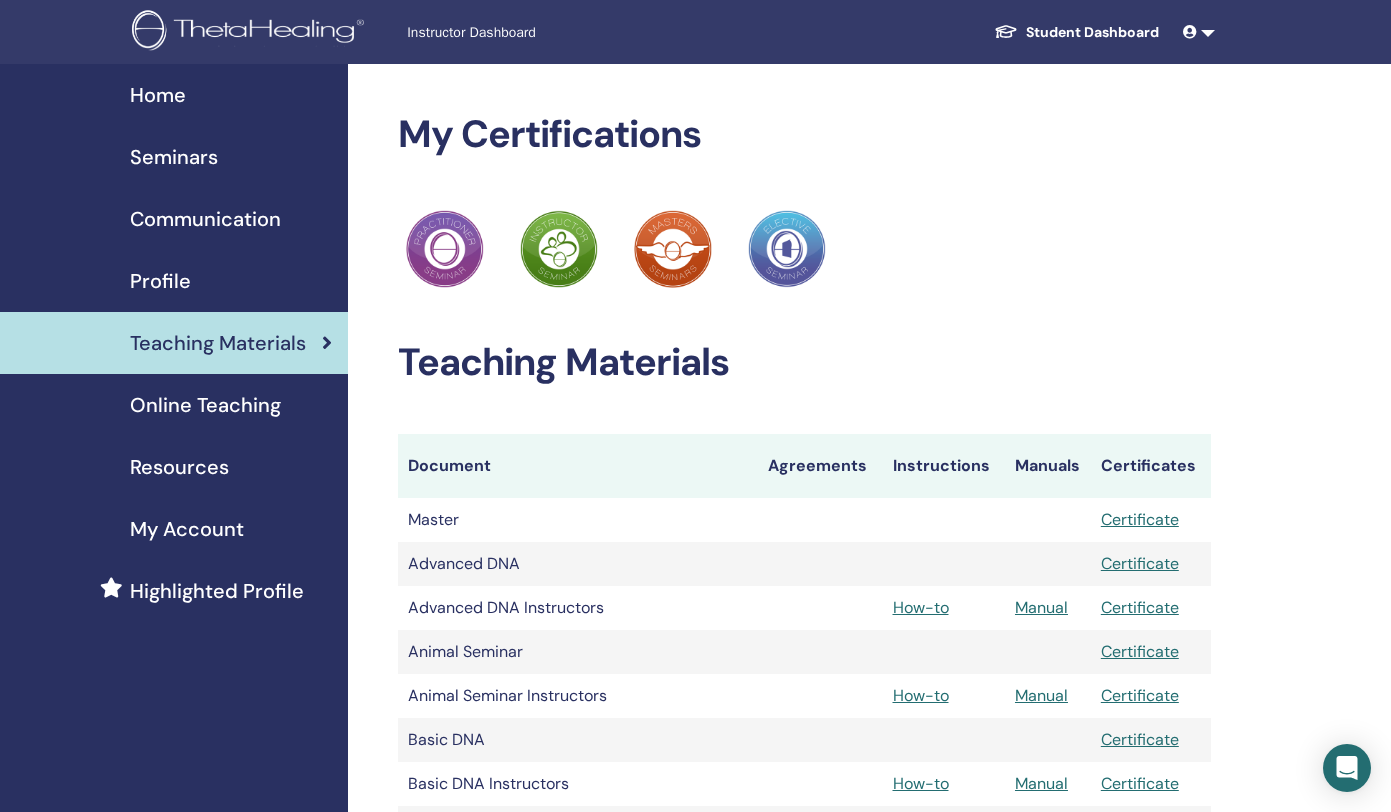 scroll, scrollTop: 0, scrollLeft: 0, axis: both 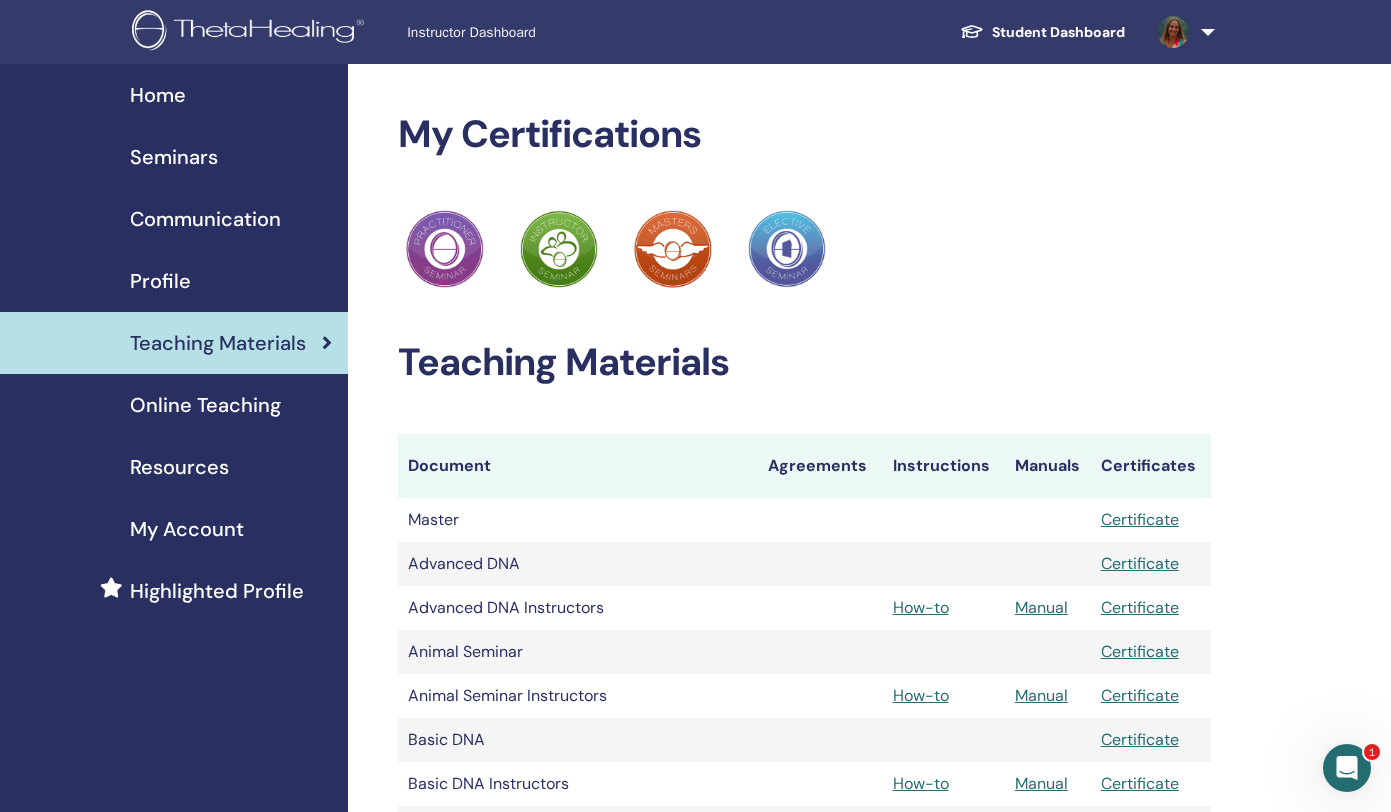 click on "Highlighted Profile" at bounding box center (217, 591) 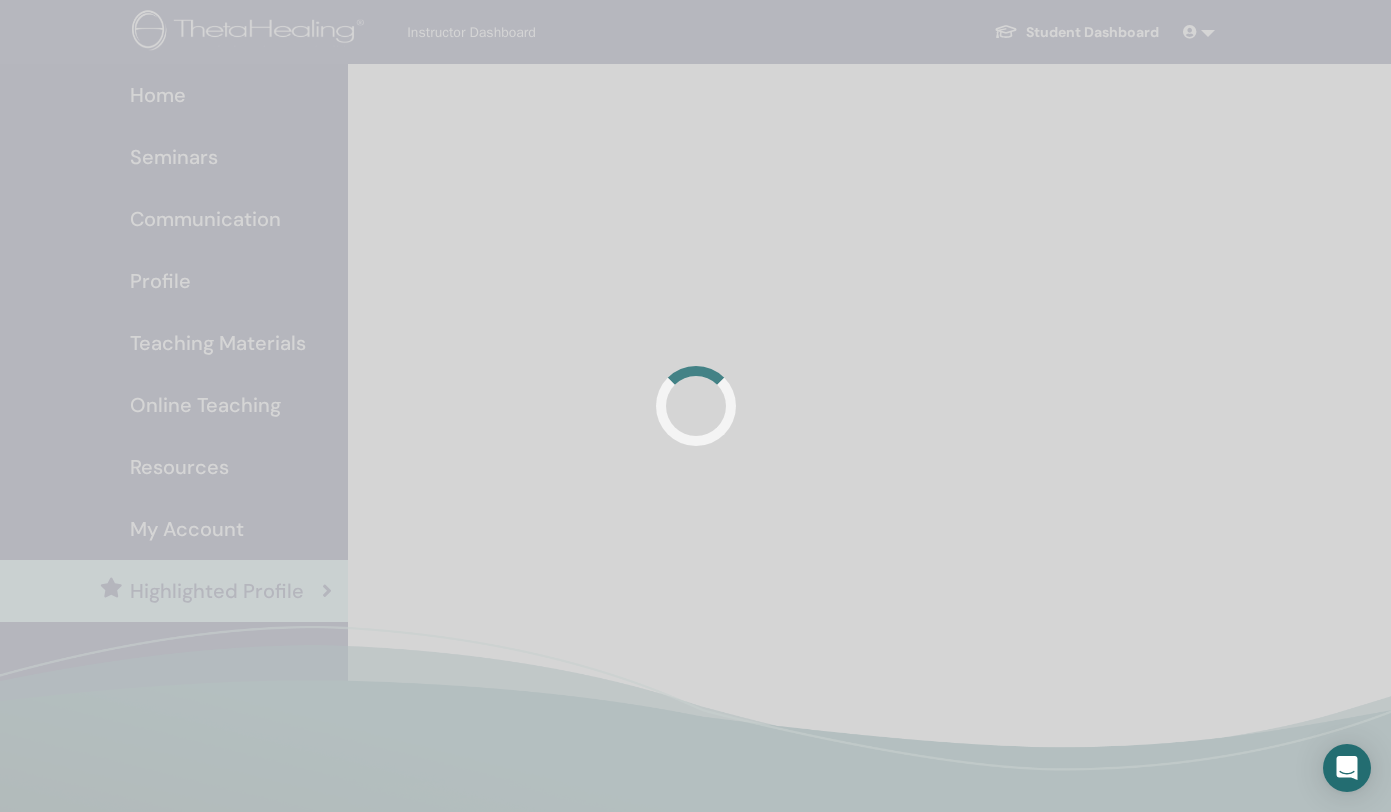 scroll, scrollTop: 0, scrollLeft: 0, axis: both 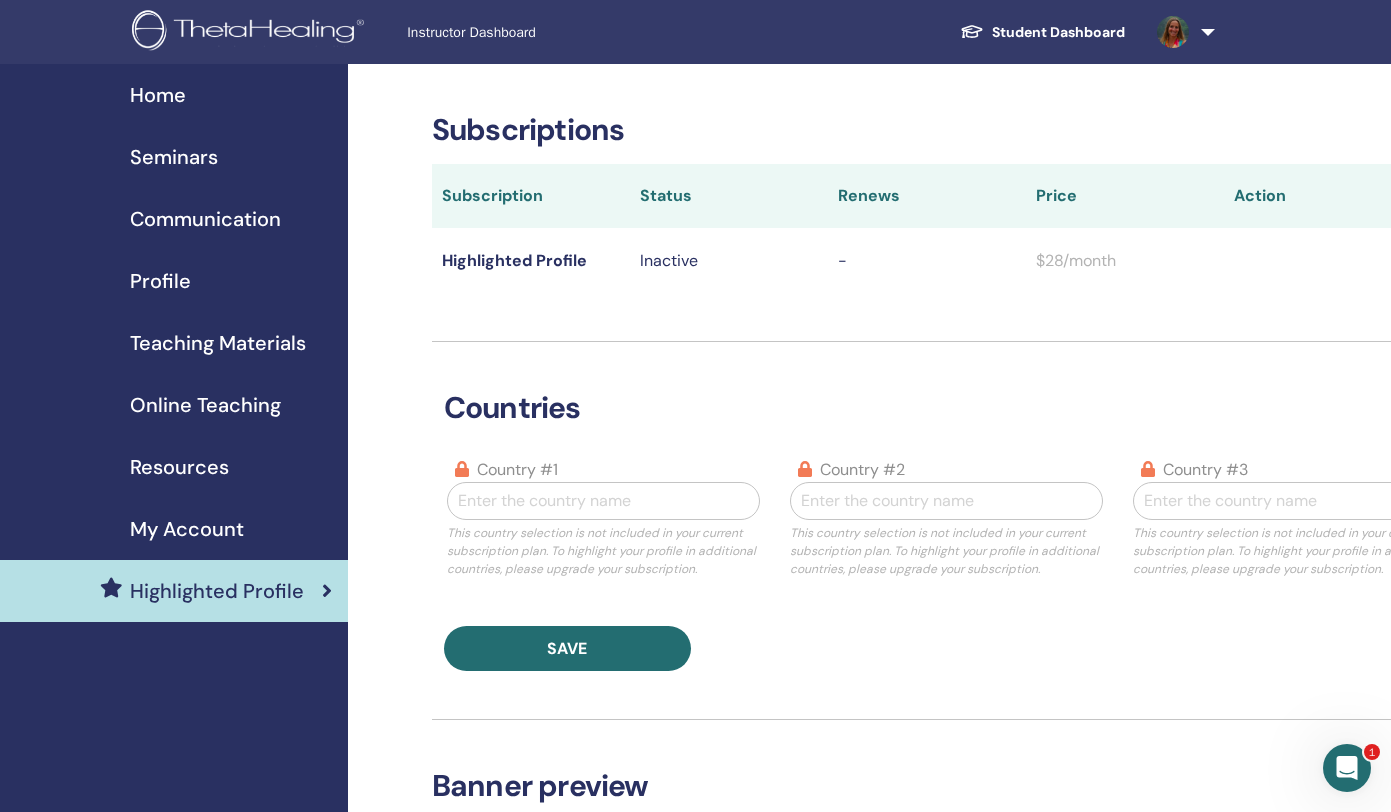 click at bounding box center [1182, 32] 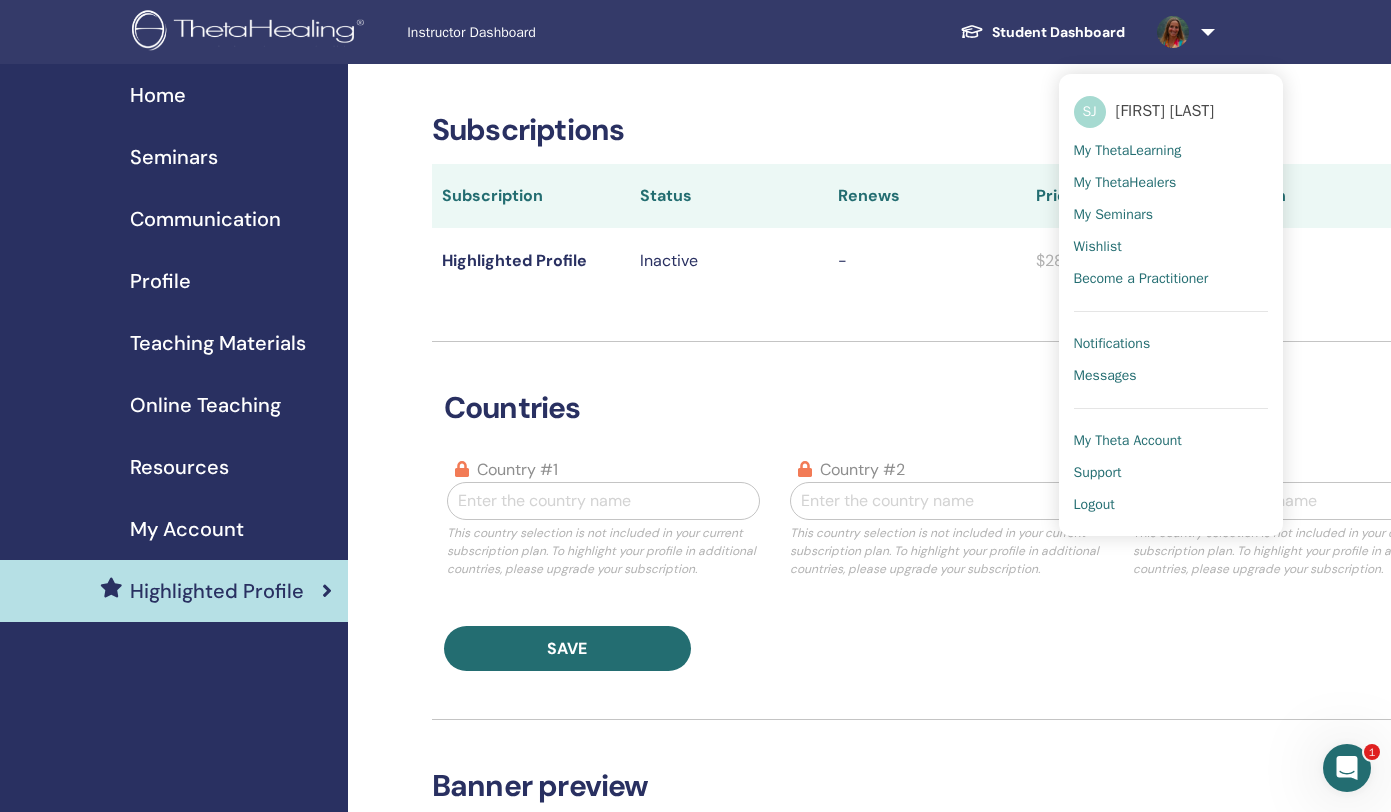 click on "countries country #1 Enter the country name This country selection is not included in your current subscription plan. To highlight your profile in additional countries, please upgrade your subscription. country #2 Enter the country name This country selection is not included in your current subscription plan. To highlight your profile in additional countries, please upgrade your subscription. country #3 Enter the country name This country selection is not included in your current subscription plan. To highlight your profile in additional countries, please upgrade your subscription. Save" at bounding box center (947, 506) 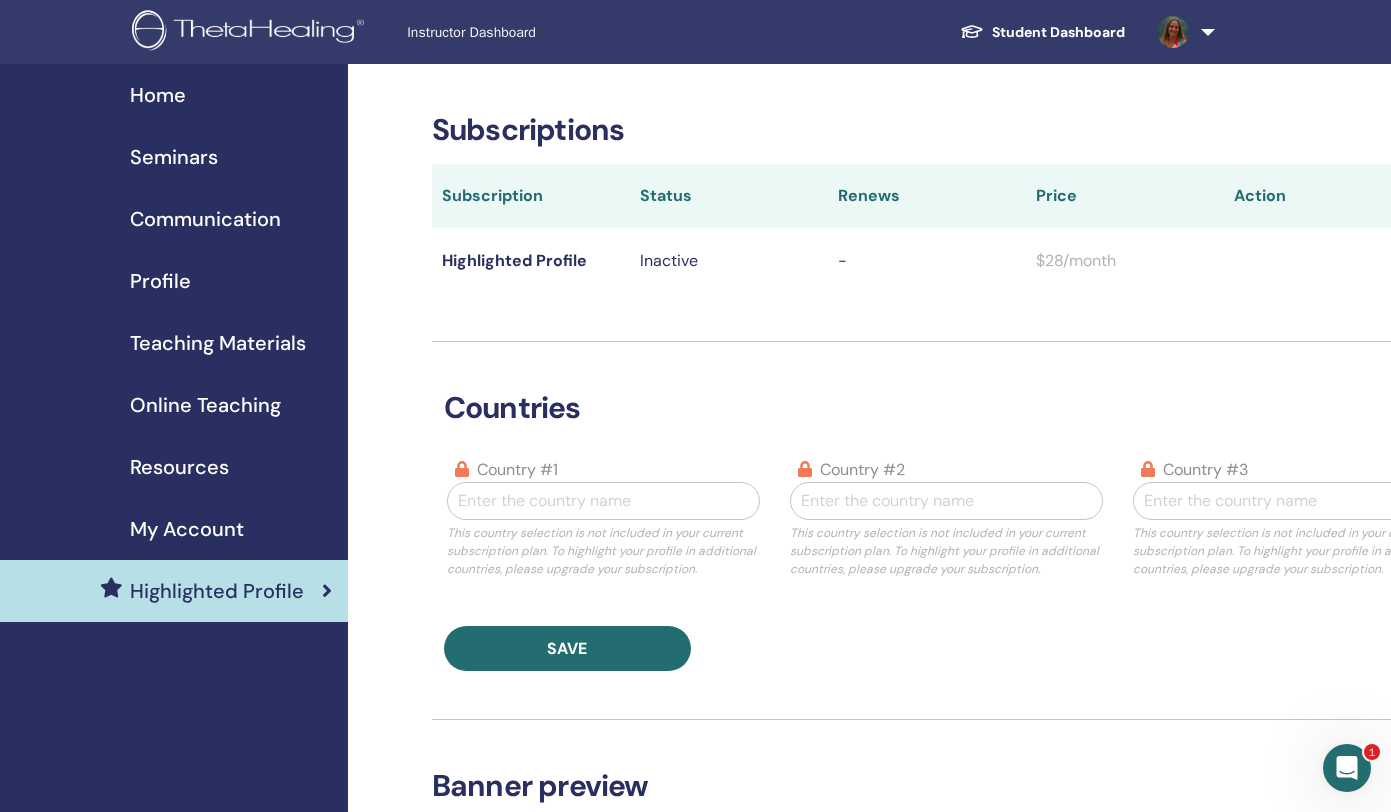 click at bounding box center (1435, 260) 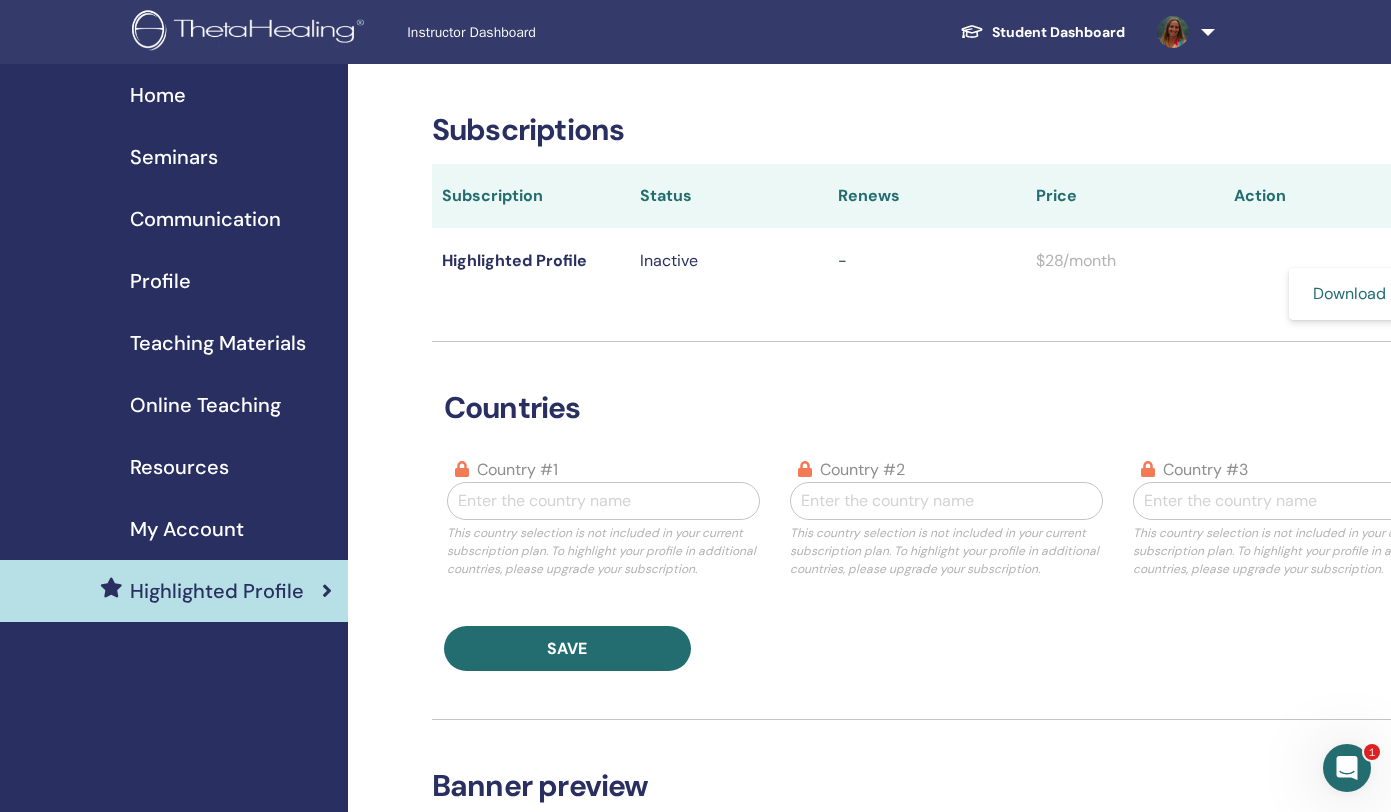 click on "-" at bounding box center (927, 260) 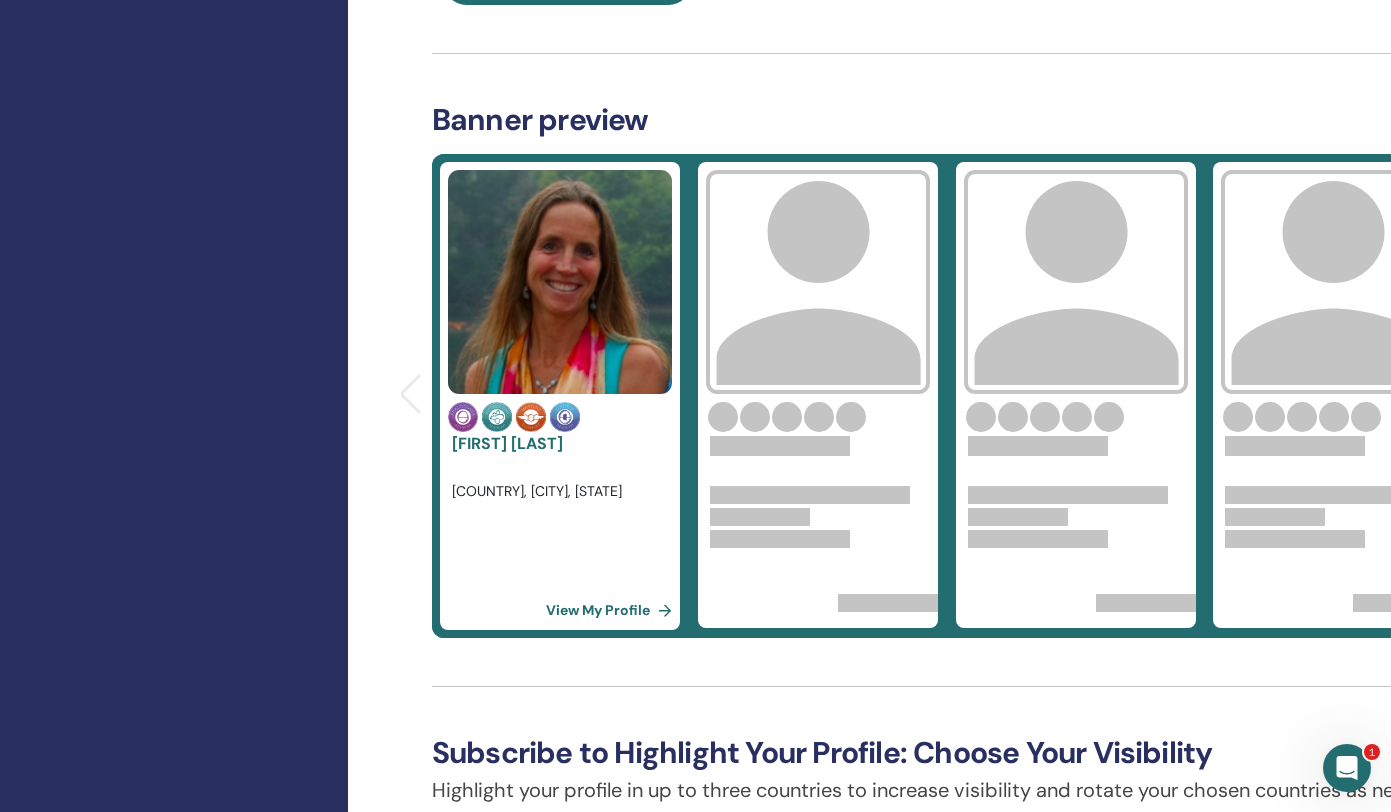 scroll, scrollTop: 679, scrollLeft: 0, axis: vertical 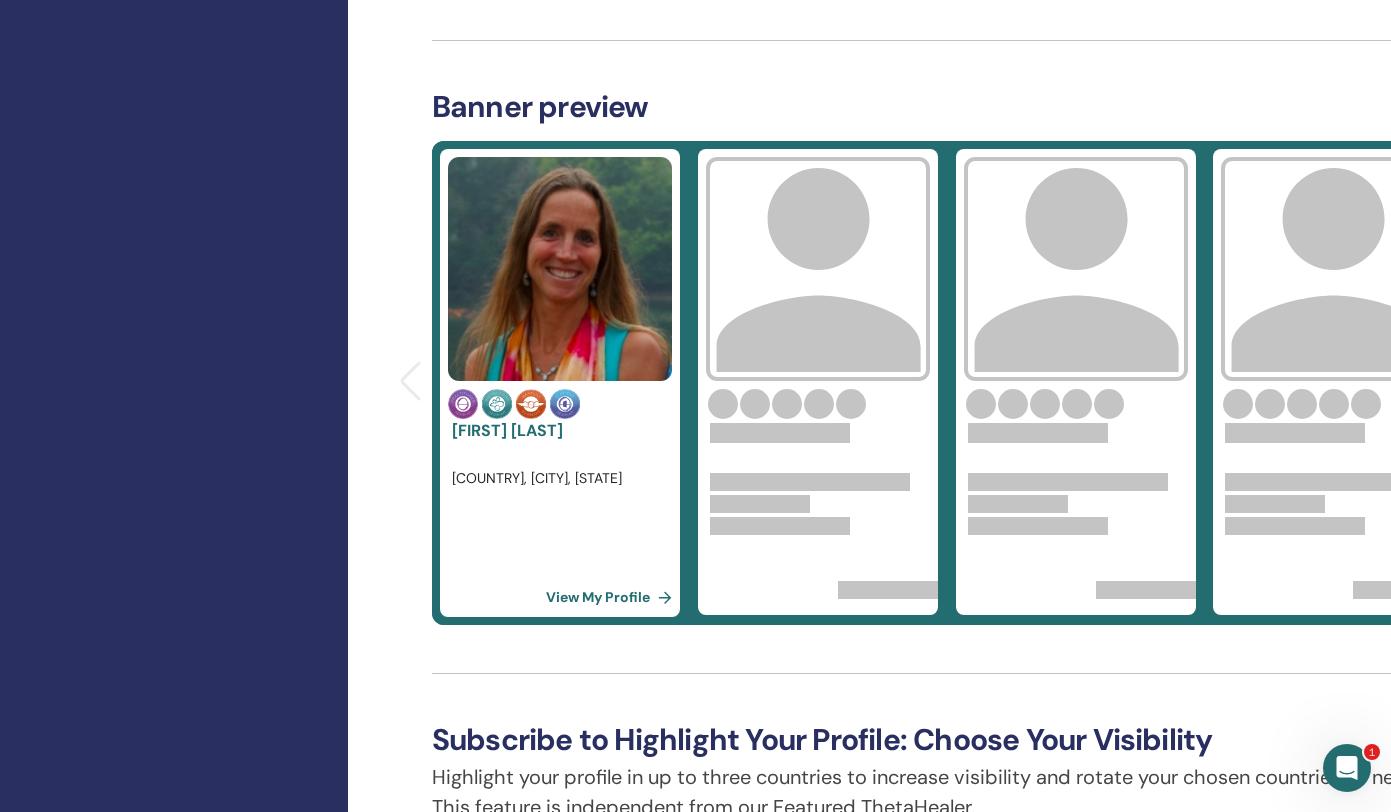 click on "View My Profile" at bounding box center (613, 597) 